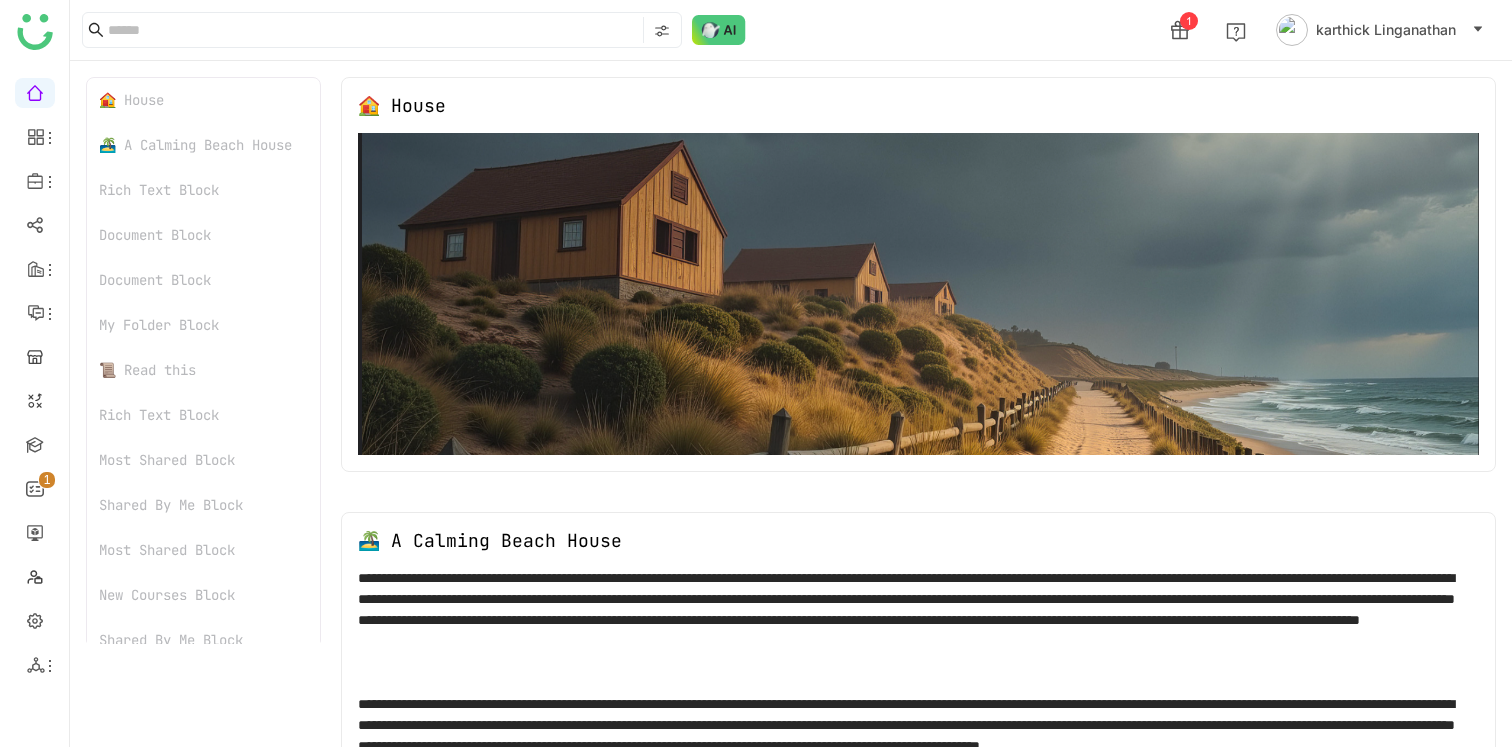 scroll, scrollTop: 0, scrollLeft: 0, axis: both 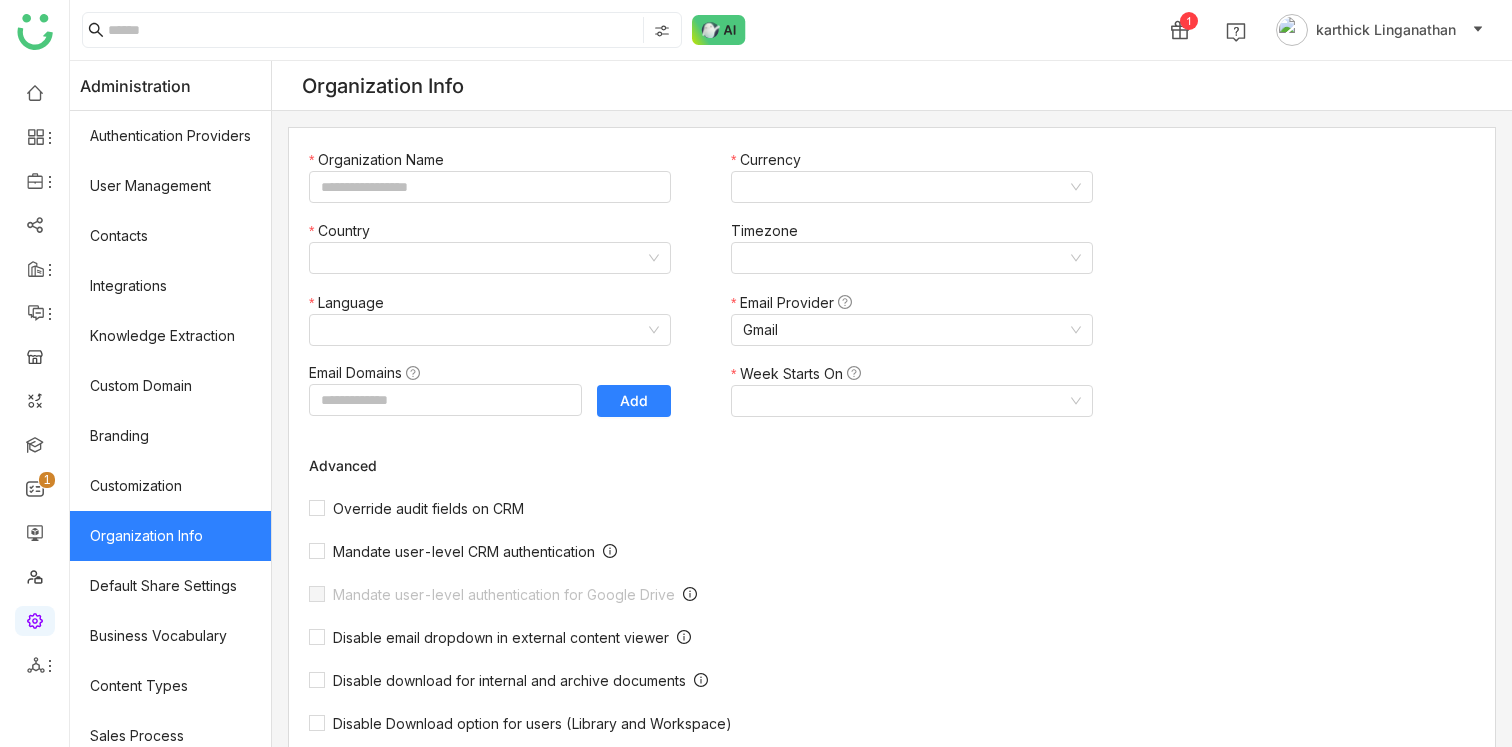 type on "*******" 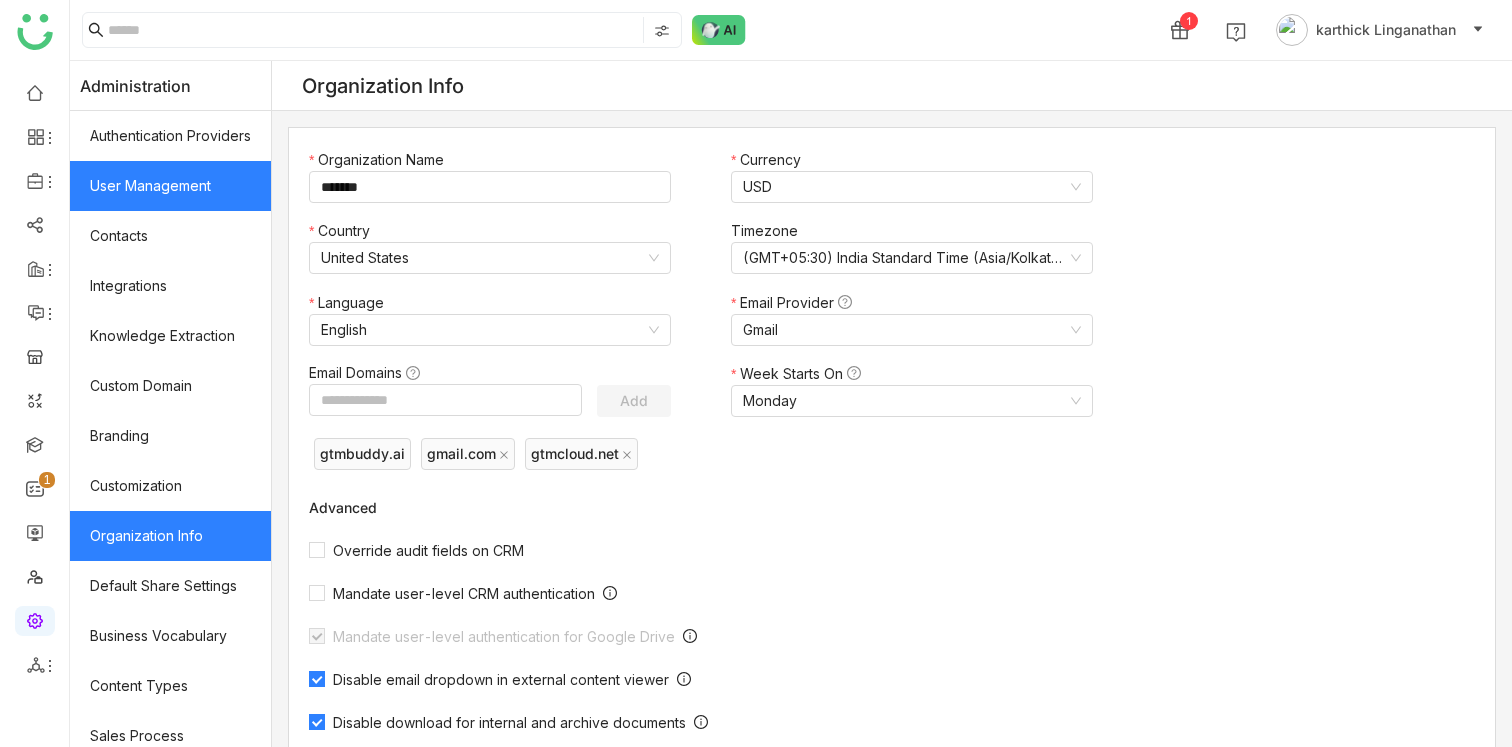 click on "User Management" 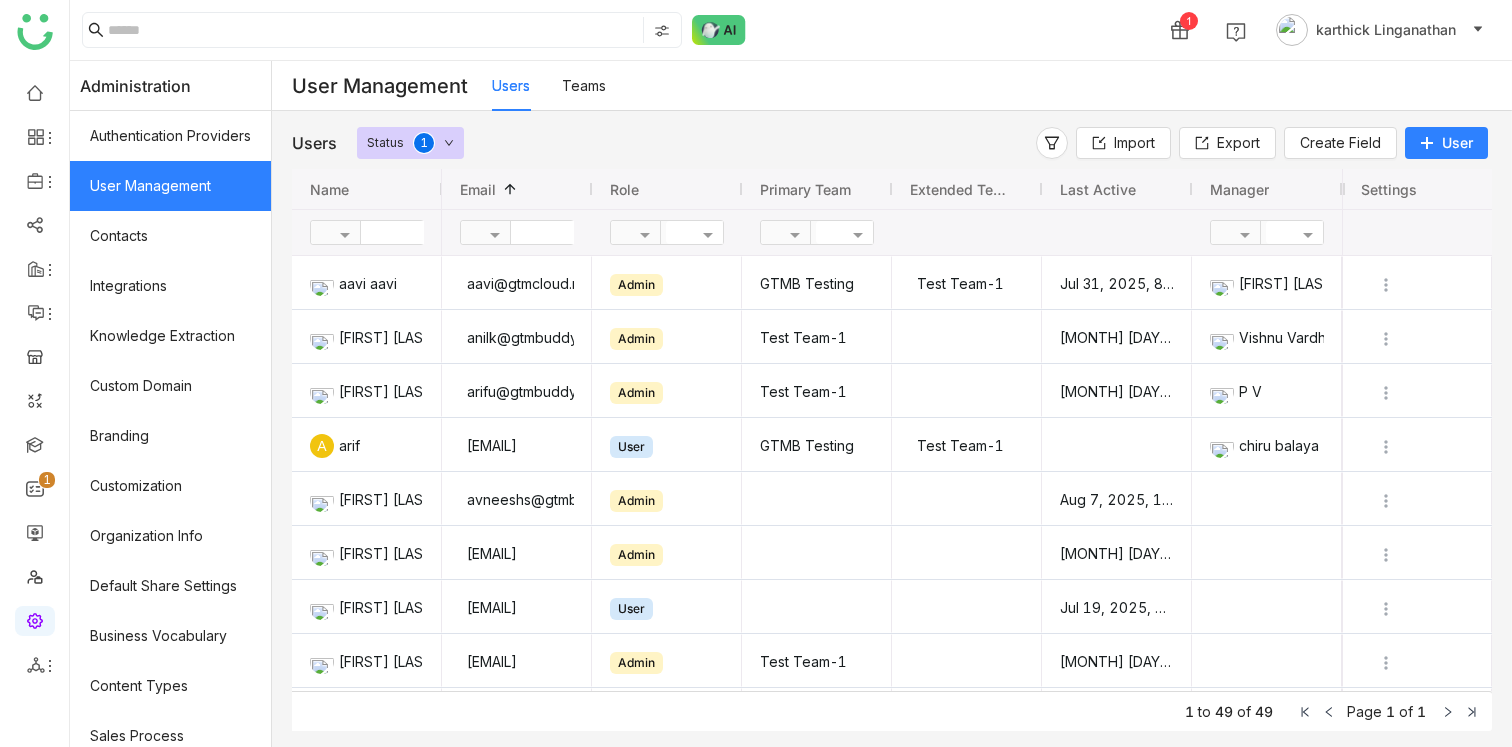 click 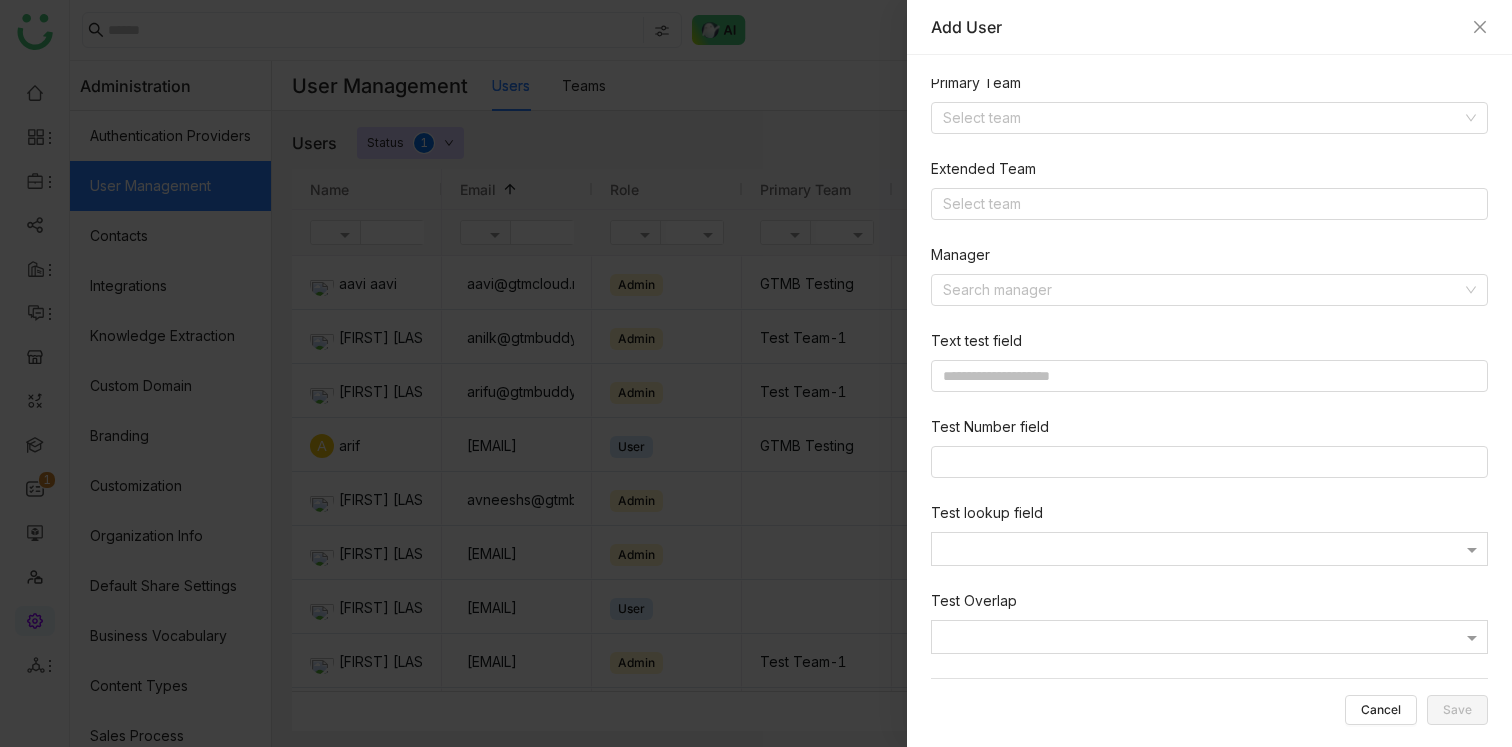scroll, scrollTop: 0, scrollLeft: 0, axis: both 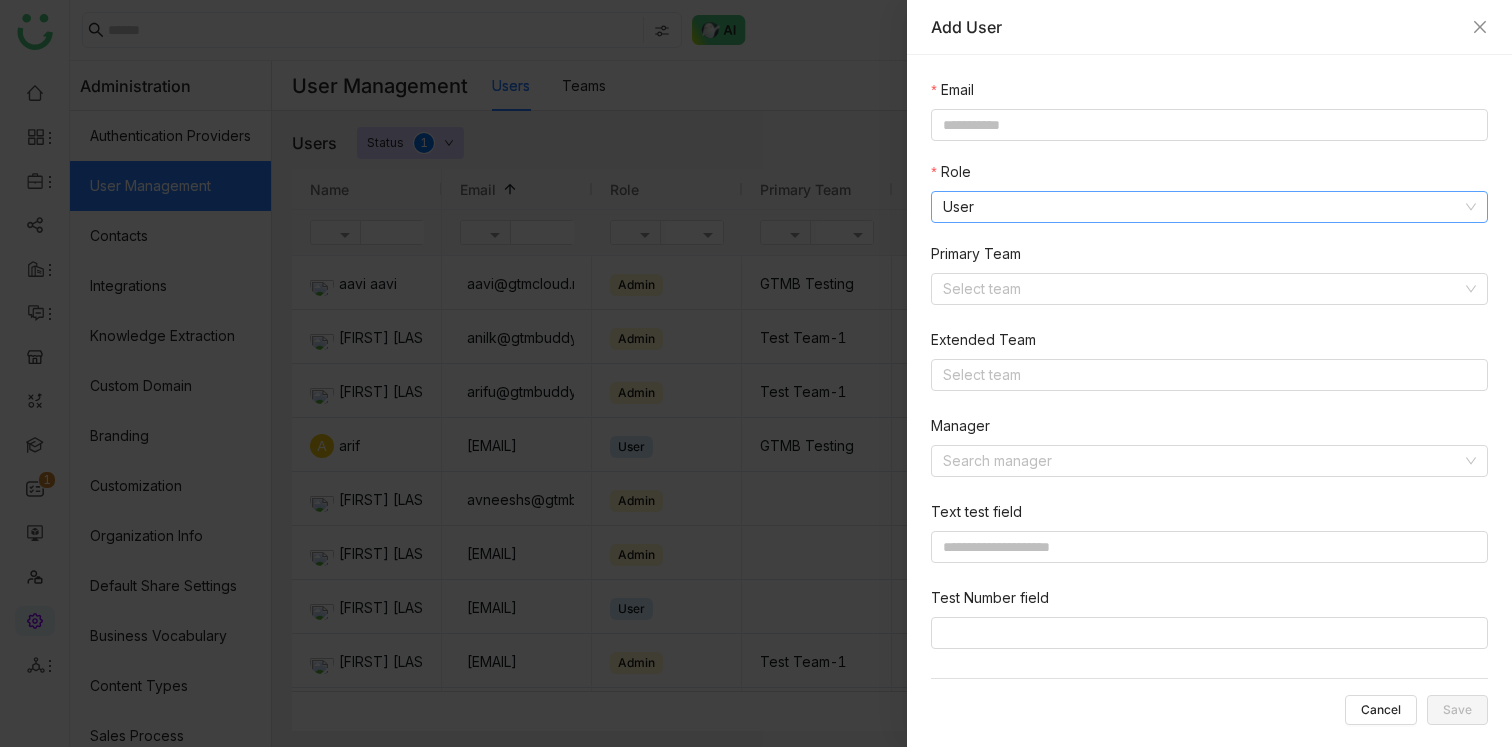 click on "User" 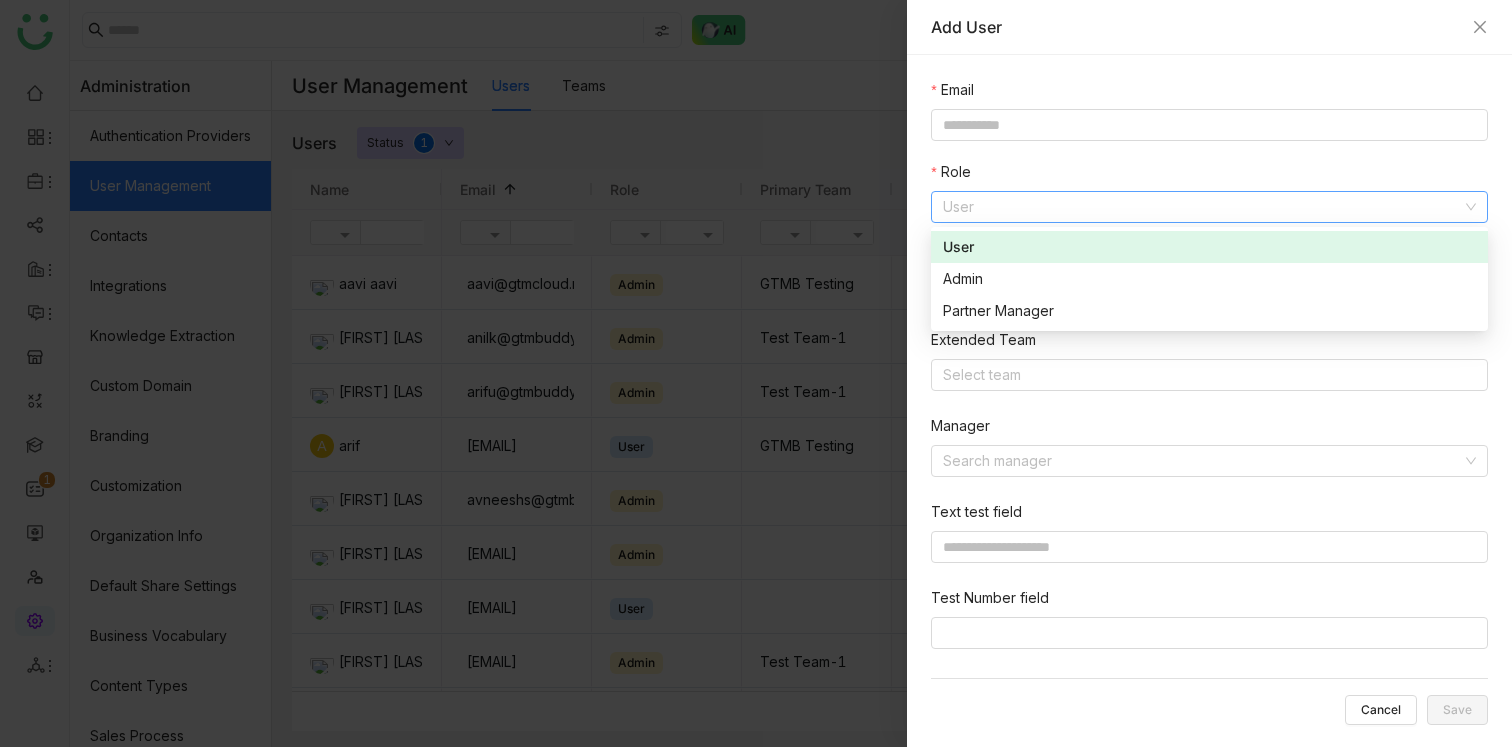 click on "Role" at bounding box center (1209, 176) 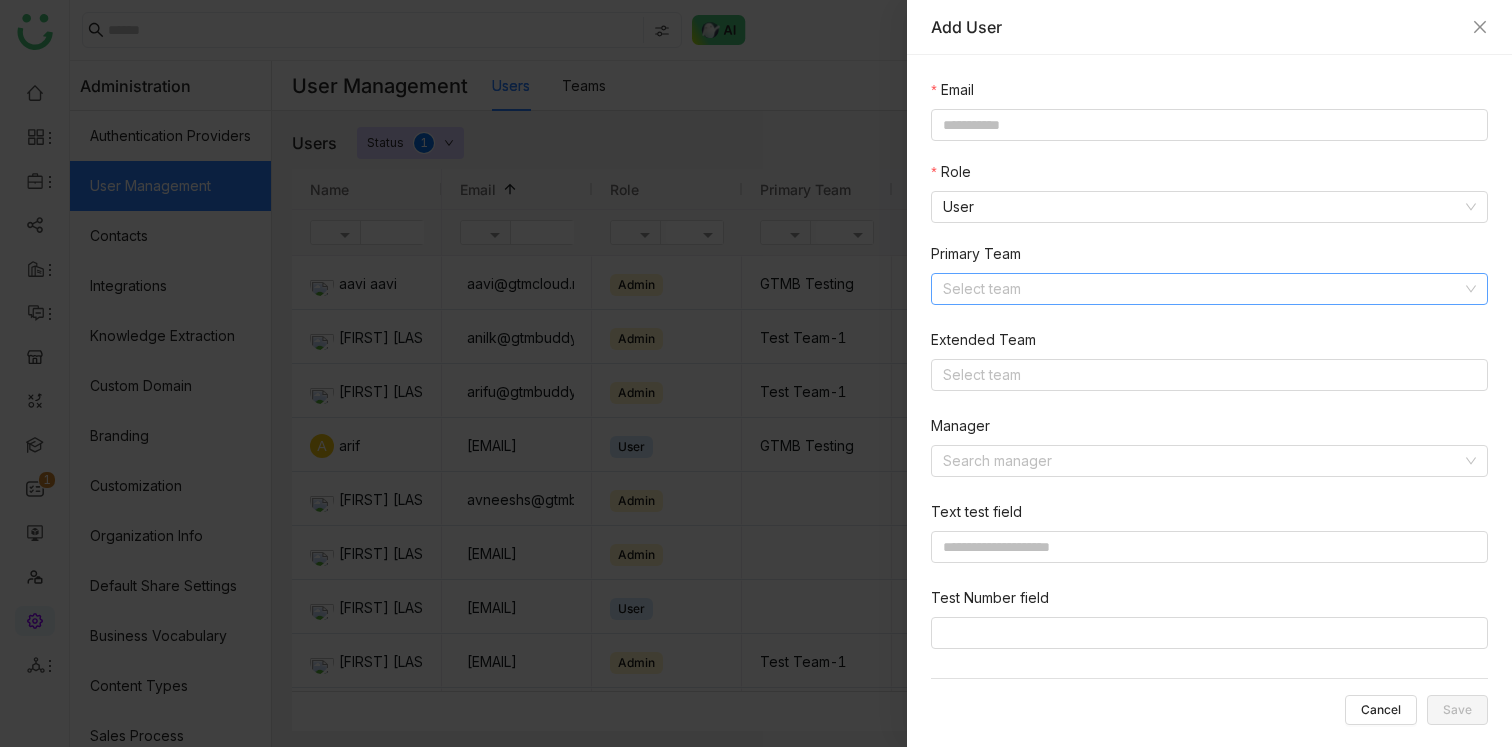 click at bounding box center (1202, 289) 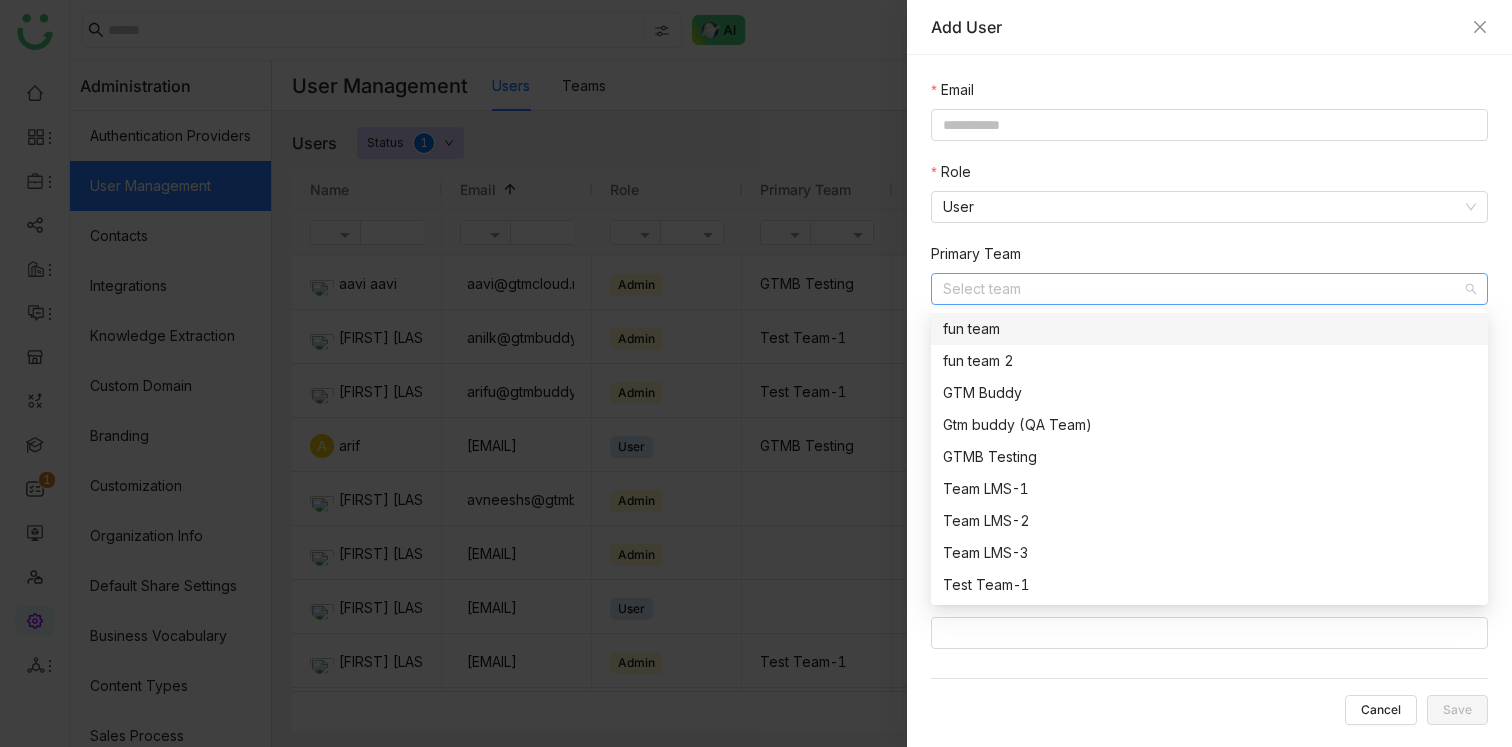 click on "Primary Team" at bounding box center (1209, 258) 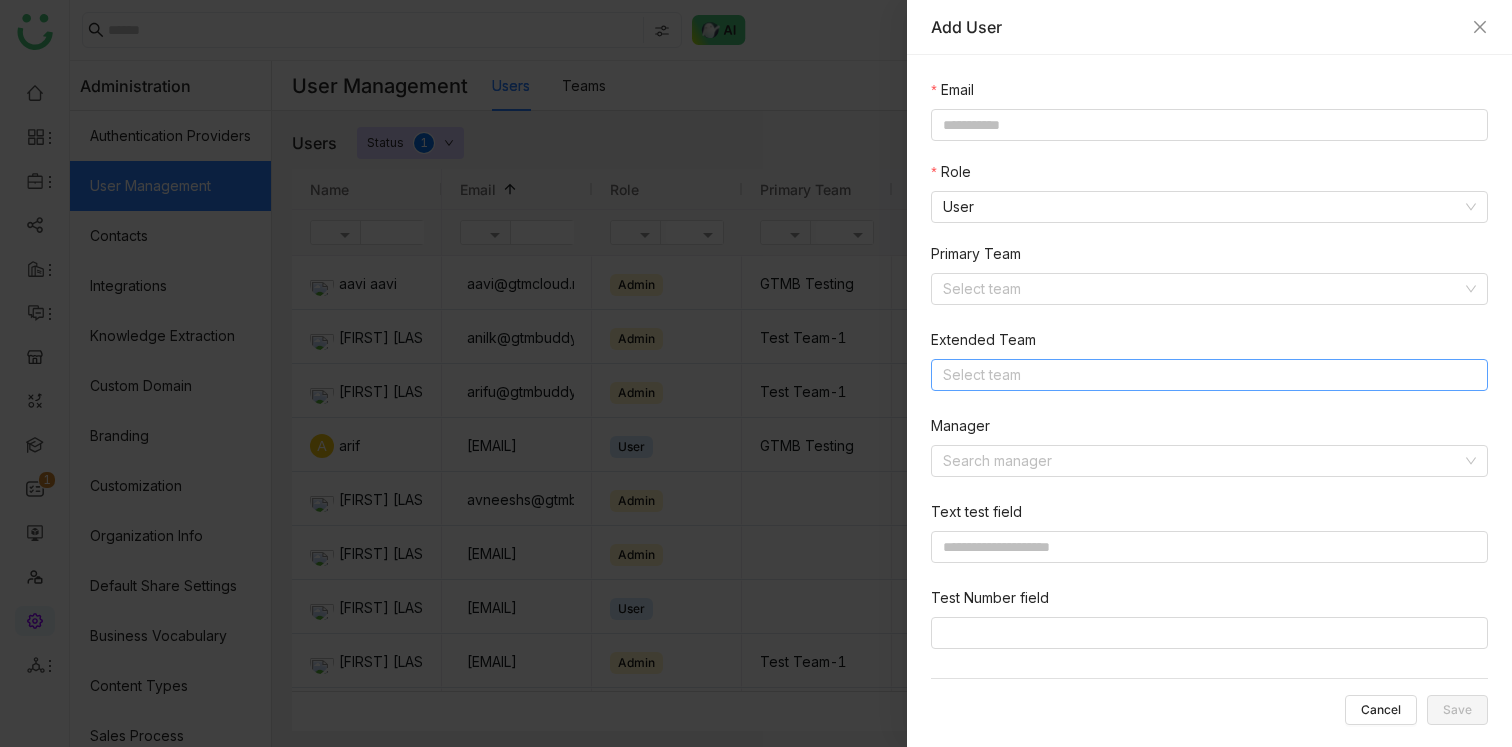 click on "Select team" at bounding box center [1209, 375] 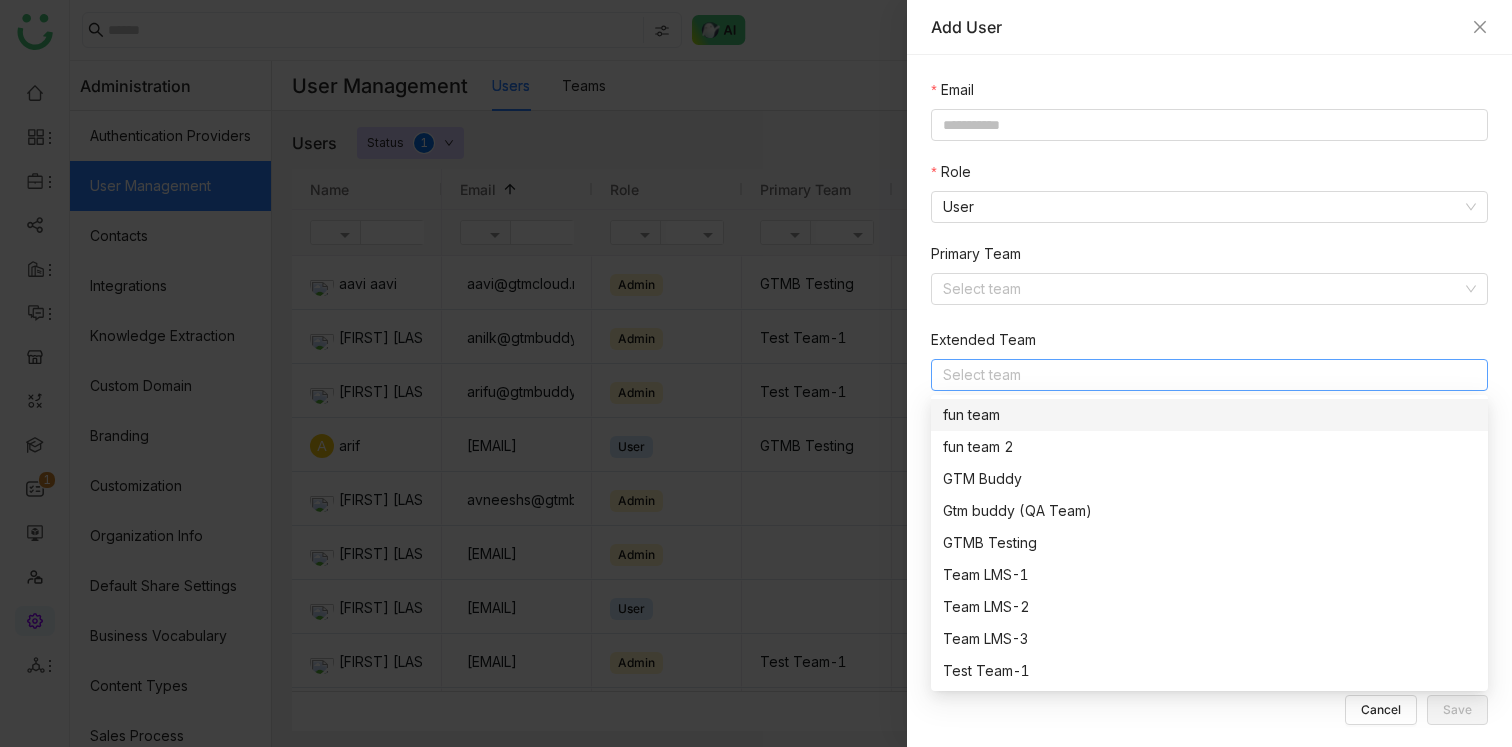 click on "Extended Team" at bounding box center [1209, 344] 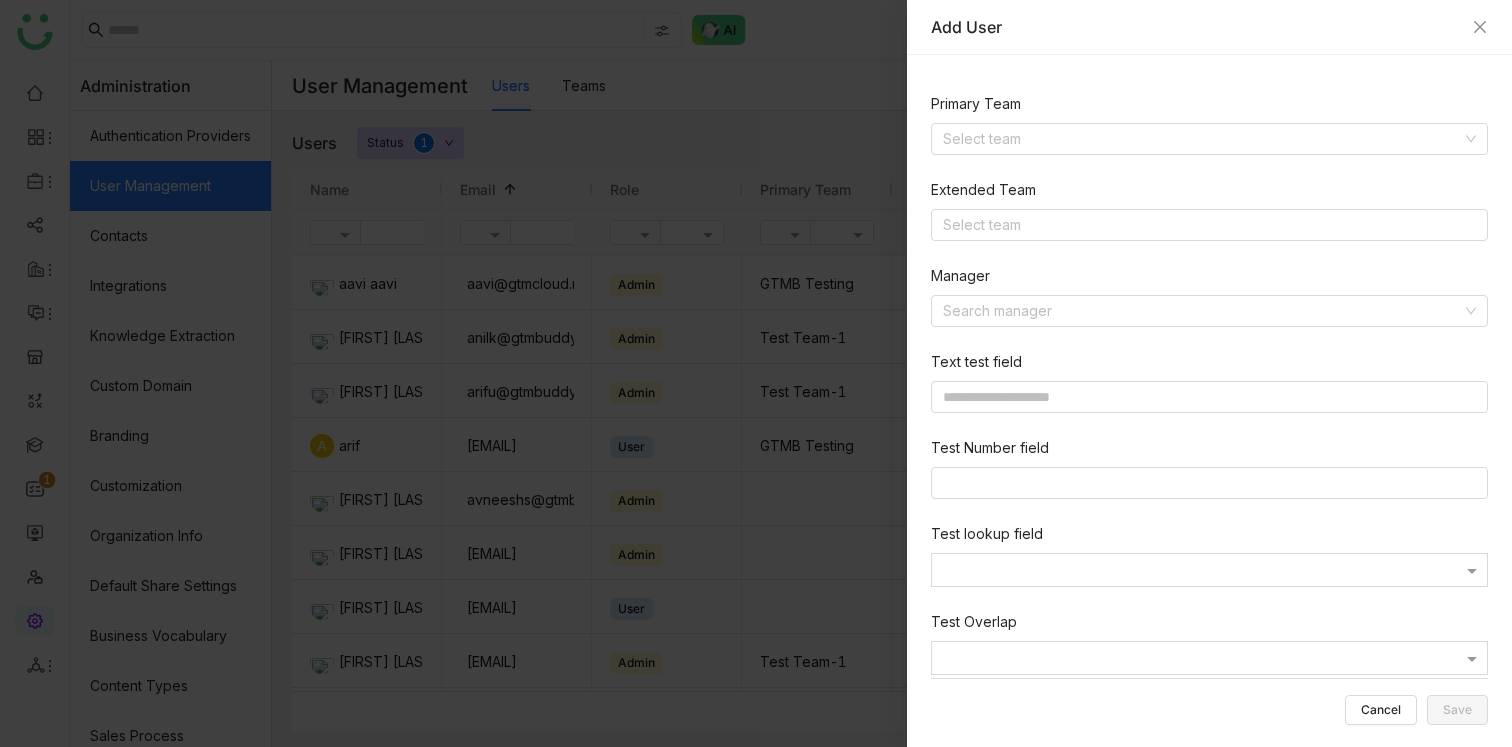 scroll, scrollTop: 171, scrollLeft: 0, axis: vertical 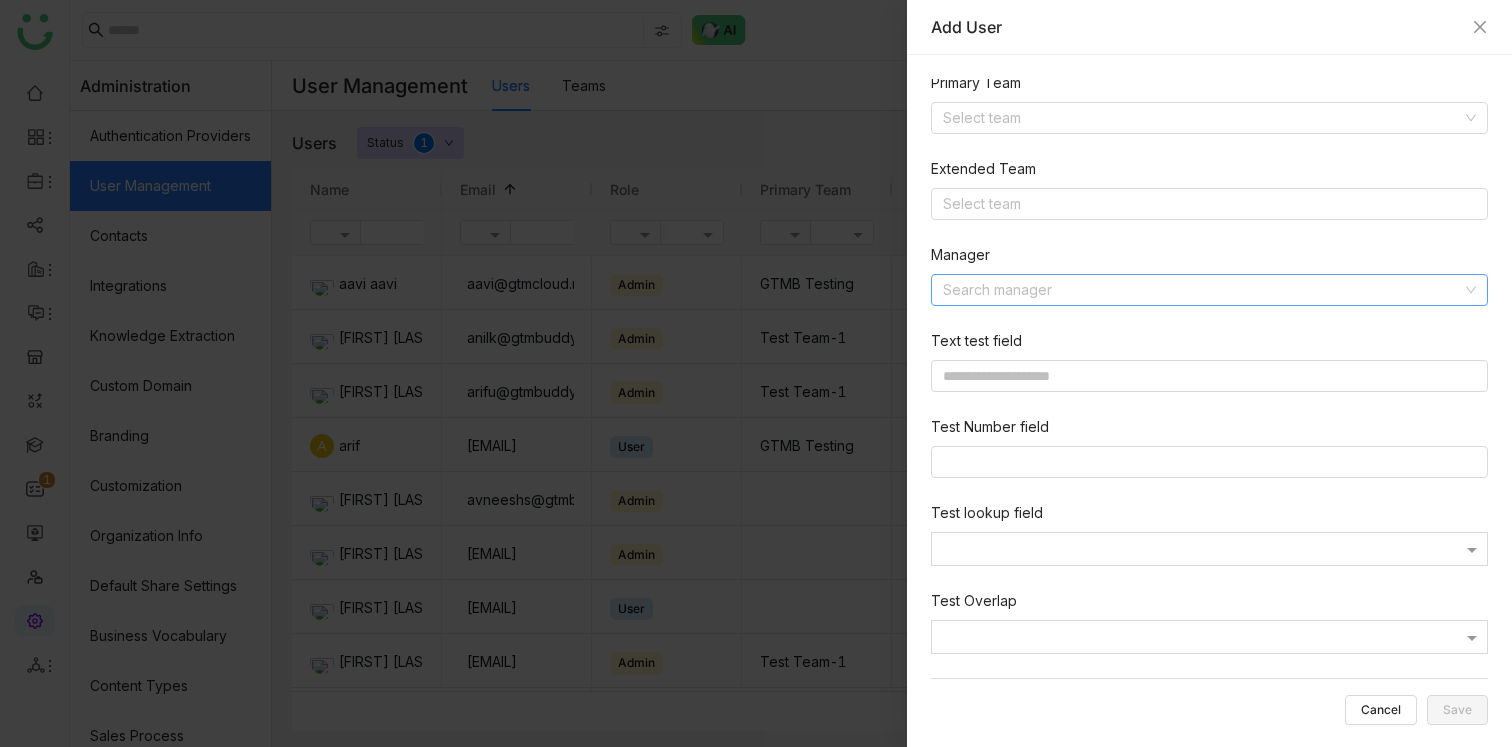 click at bounding box center [1202, 290] 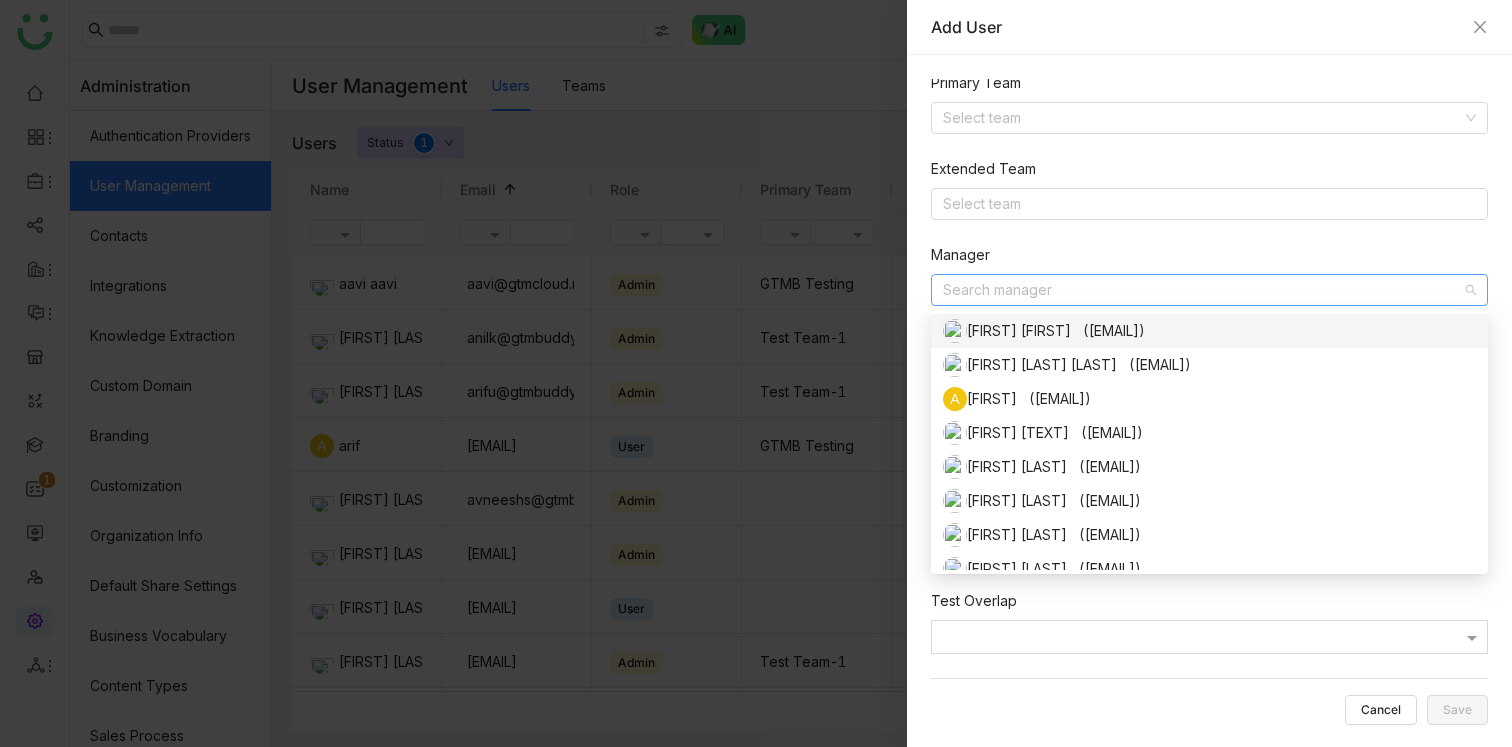 click on "Manager" at bounding box center [1209, 259] 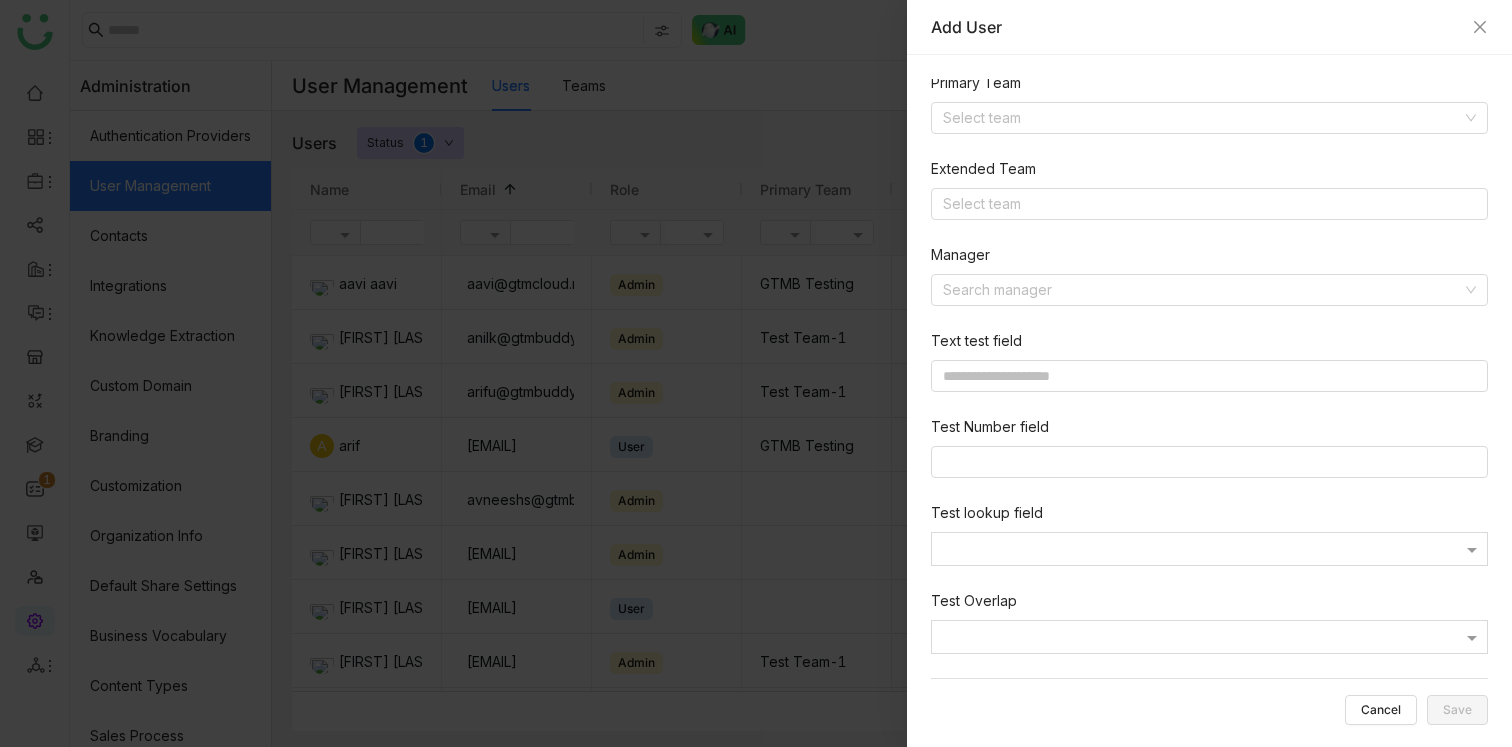 scroll, scrollTop: 0, scrollLeft: 0, axis: both 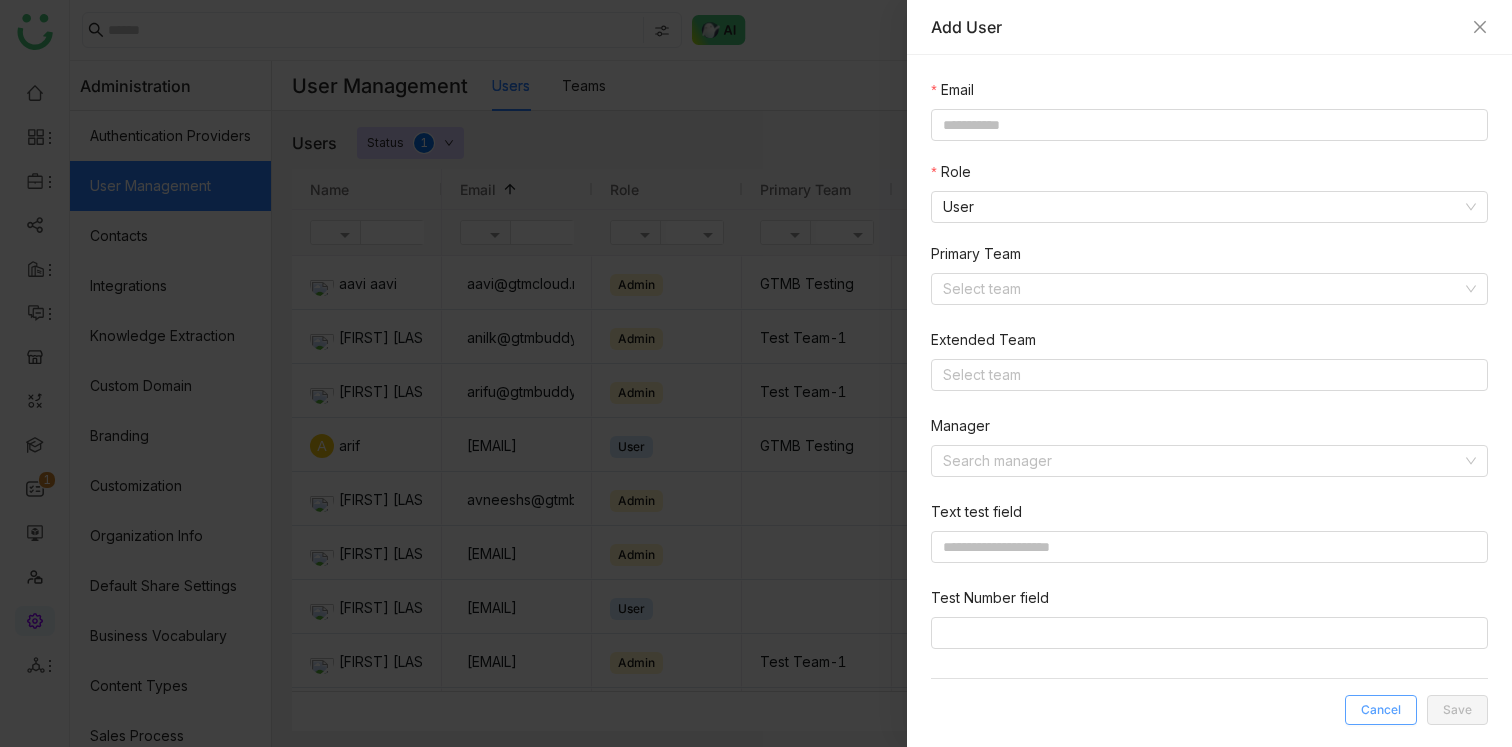 click on "Cancel" at bounding box center [1381, 710] 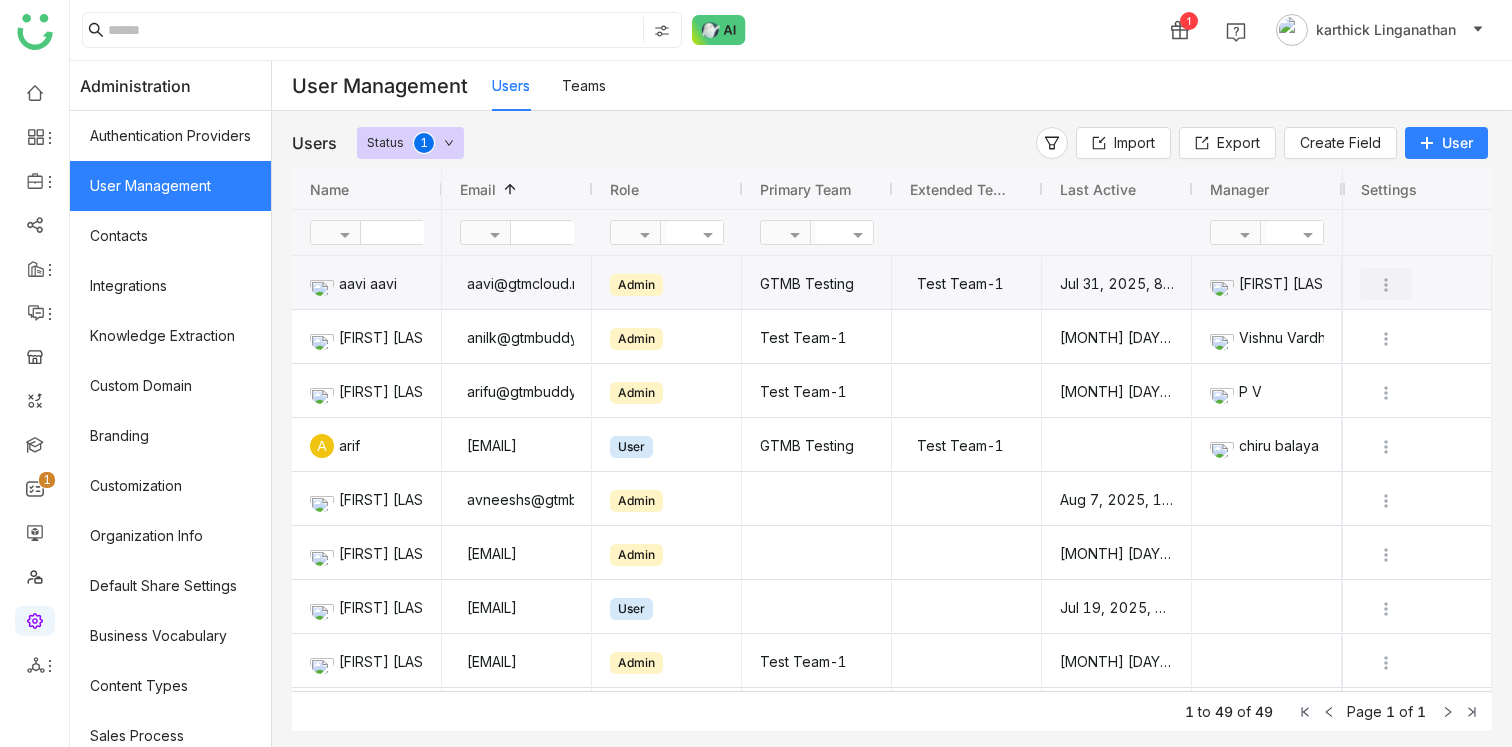 click 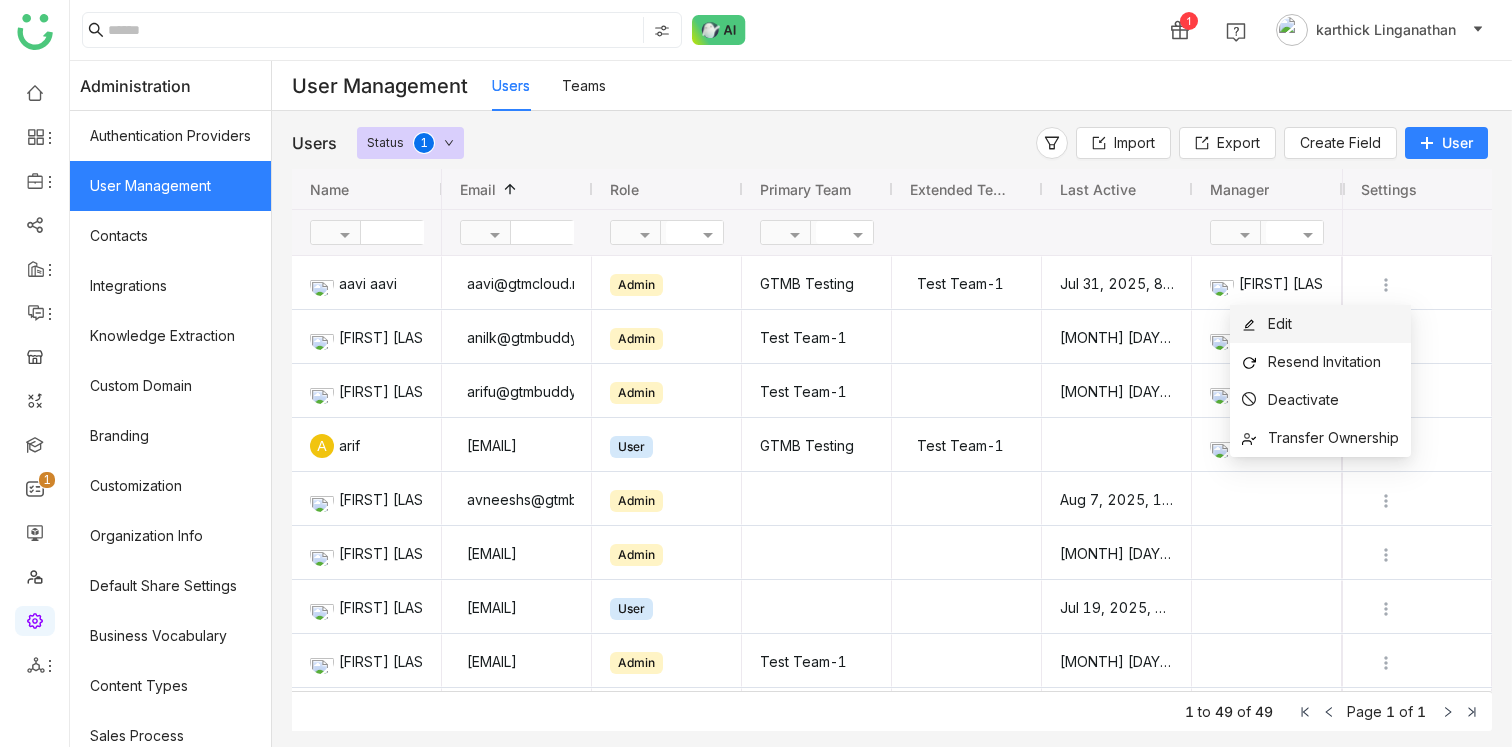 click on "Edit" at bounding box center [1320, 324] 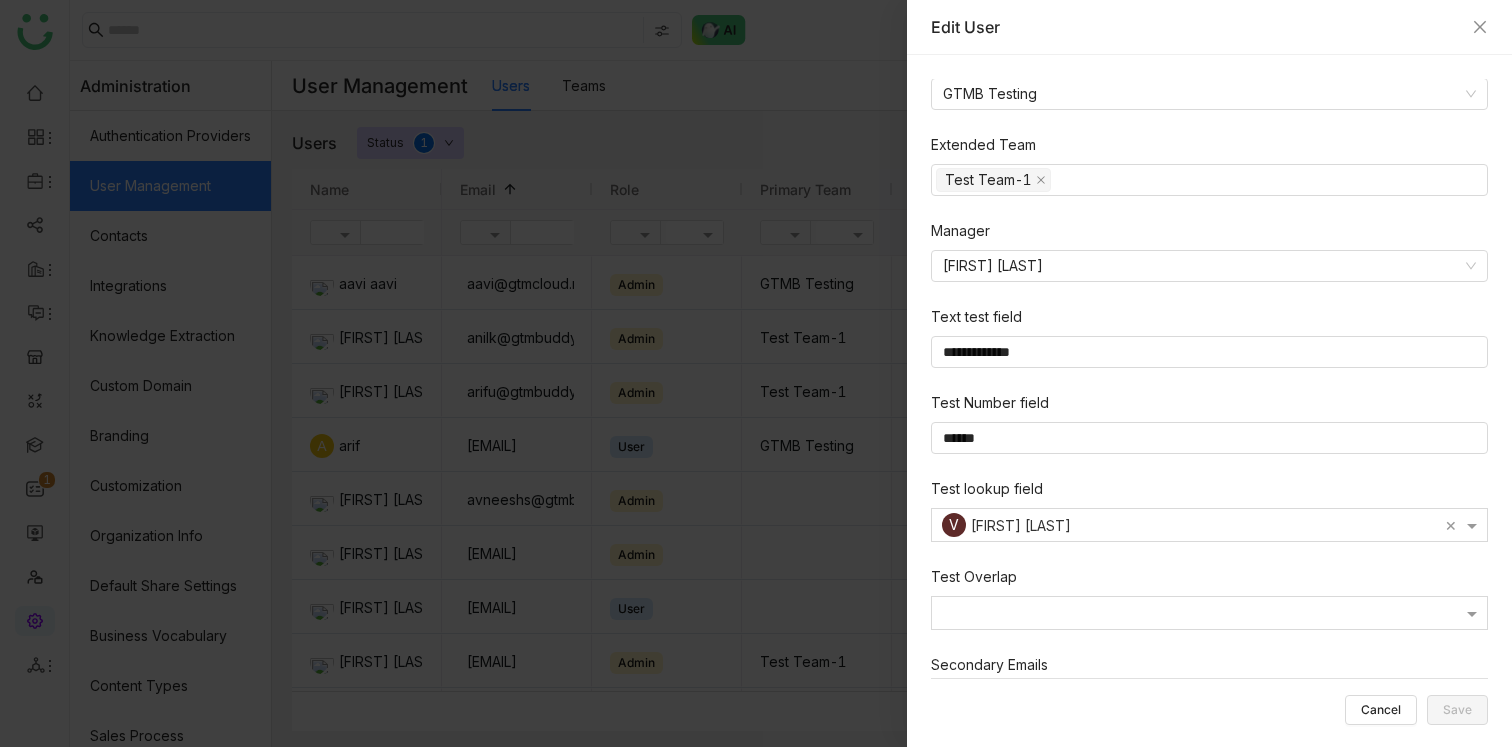 scroll, scrollTop: 511, scrollLeft: 0, axis: vertical 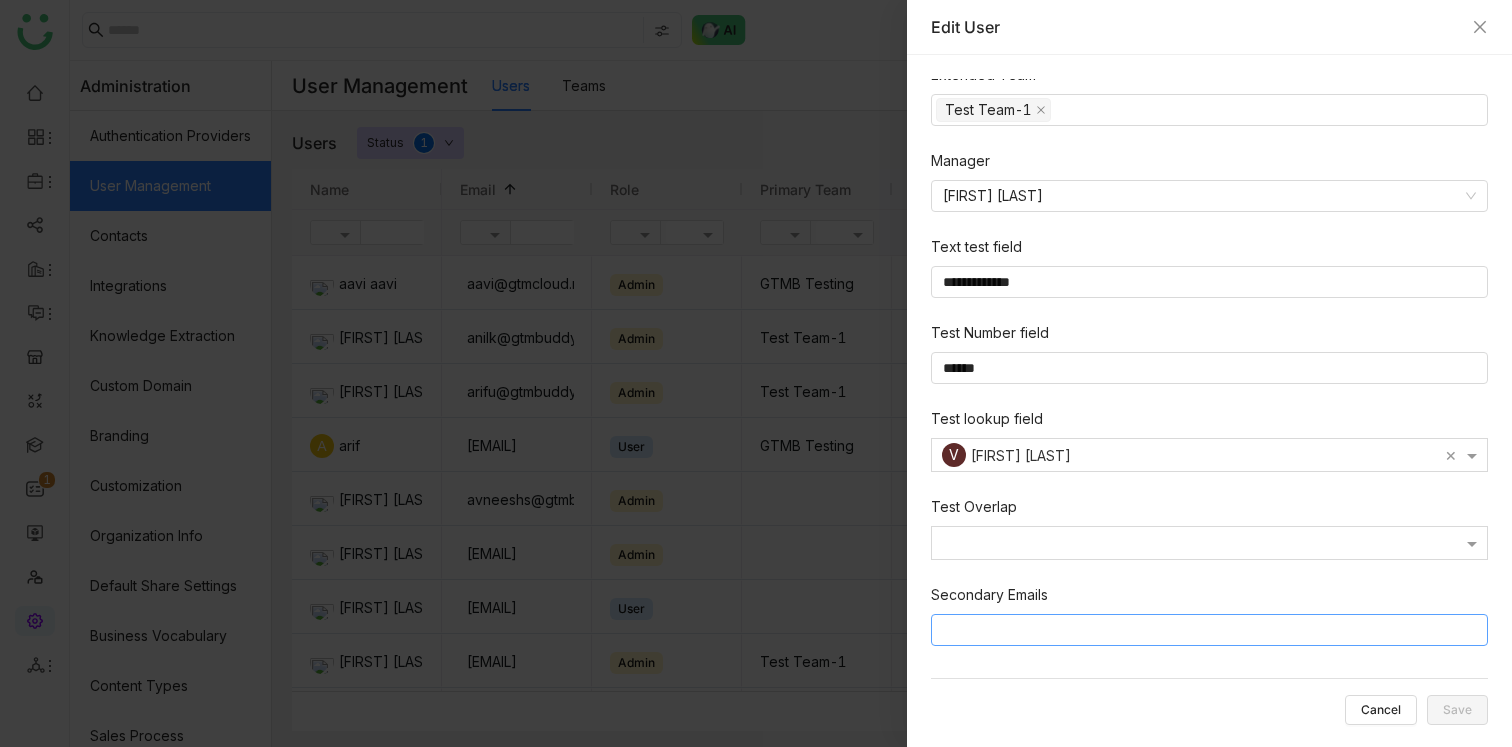 click at bounding box center (1213, 630) 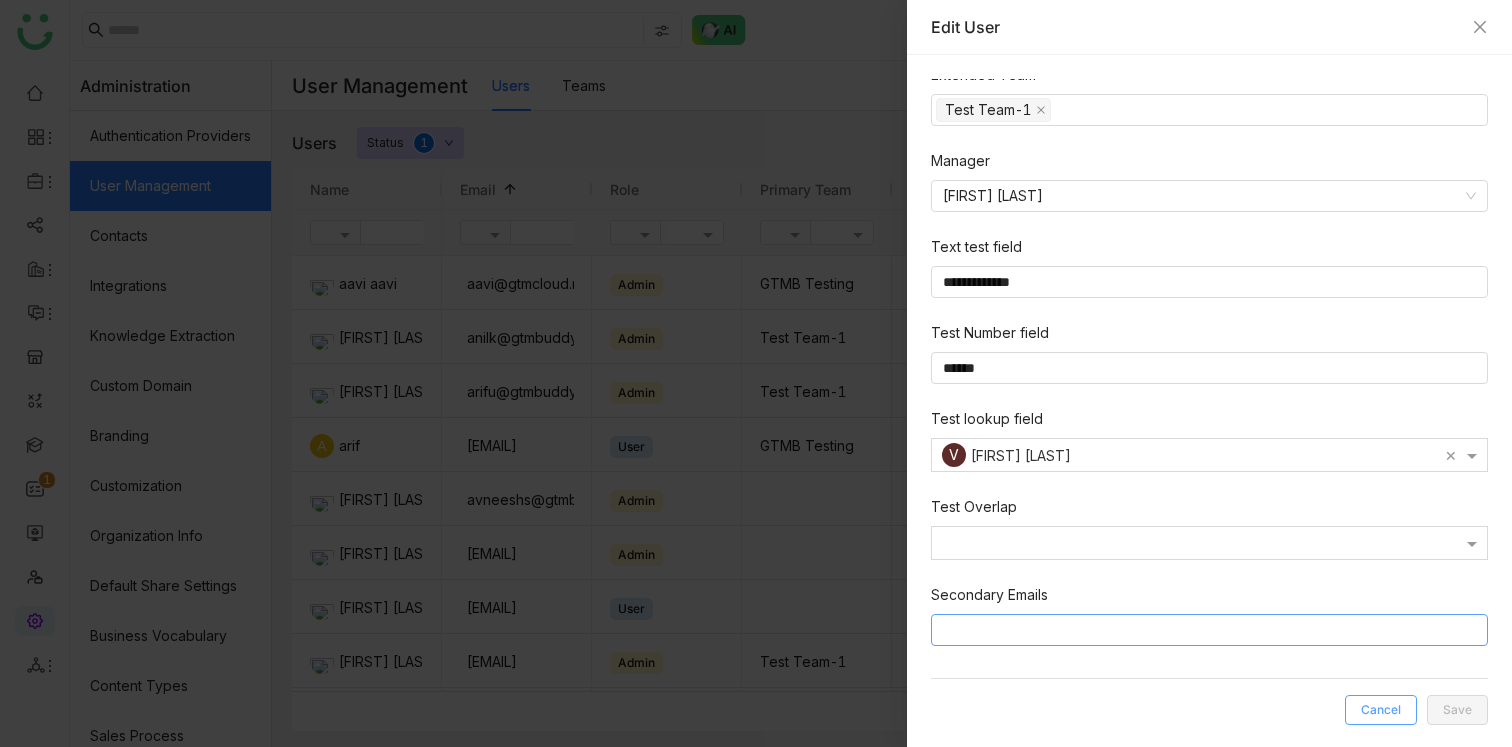 click on "Cancel" at bounding box center [1381, 710] 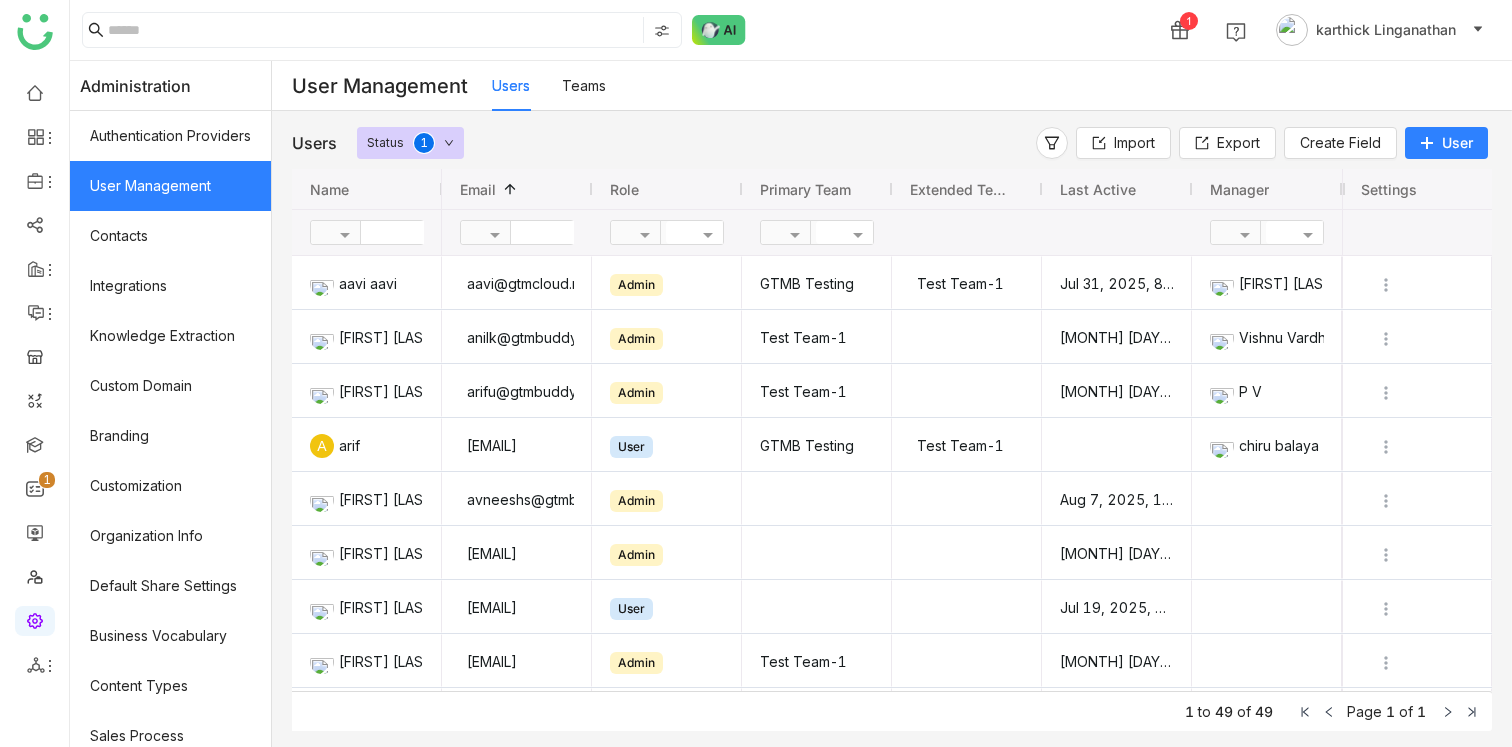 click on "User" 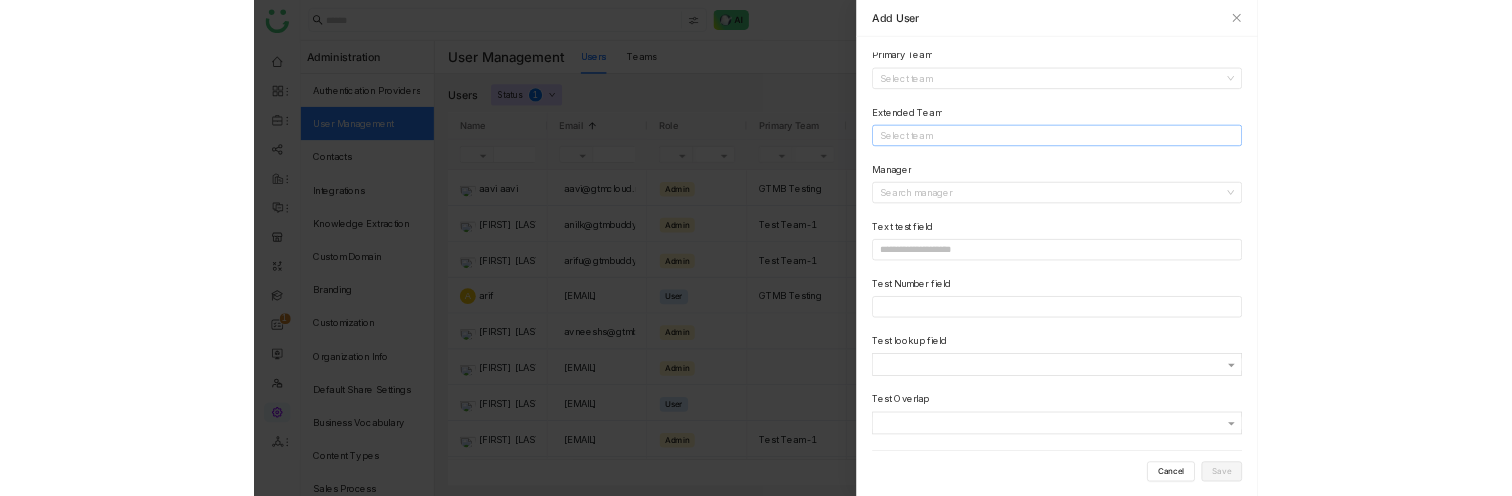 scroll, scrollTop: 0, scrollLeft: 0, axis: both 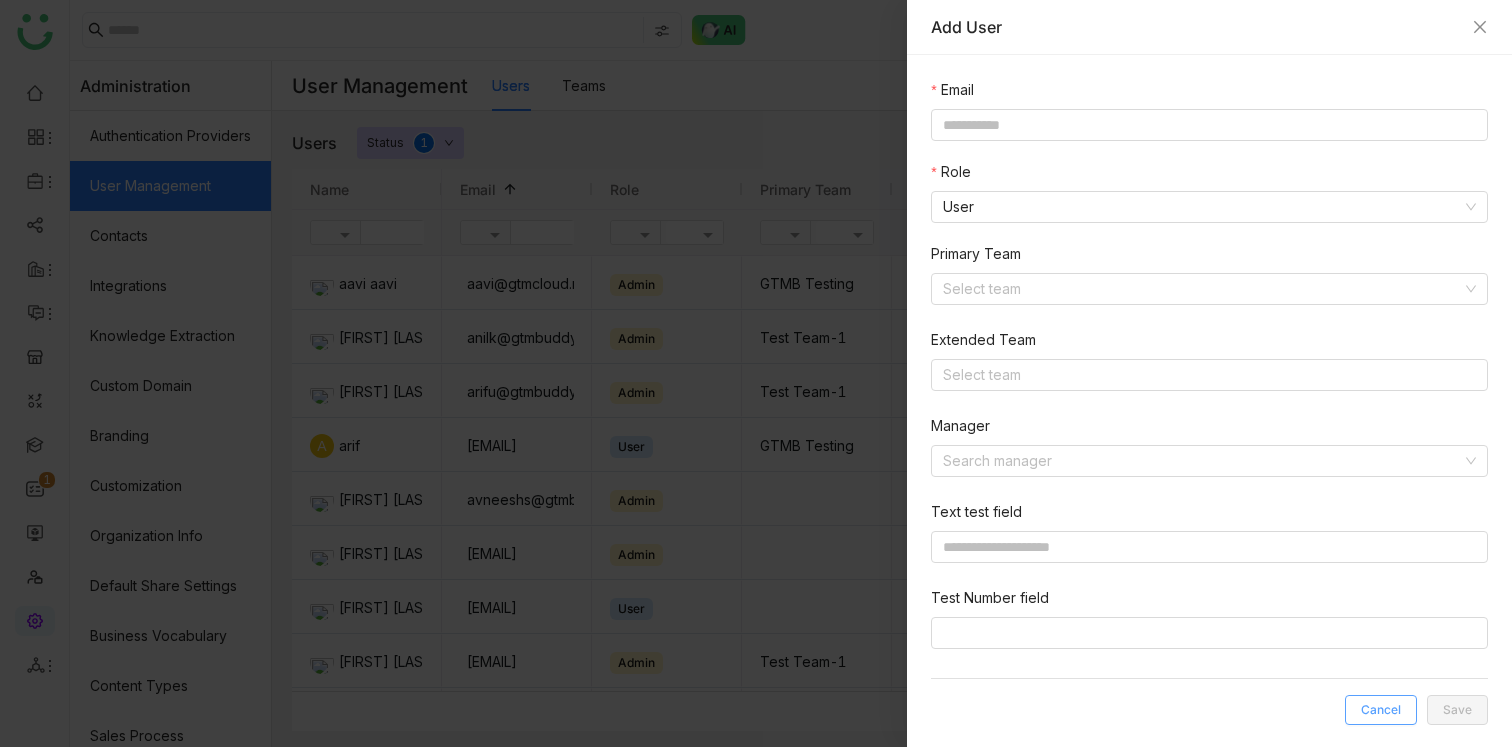click on "Cancel" at bounding box center (1381, 710) 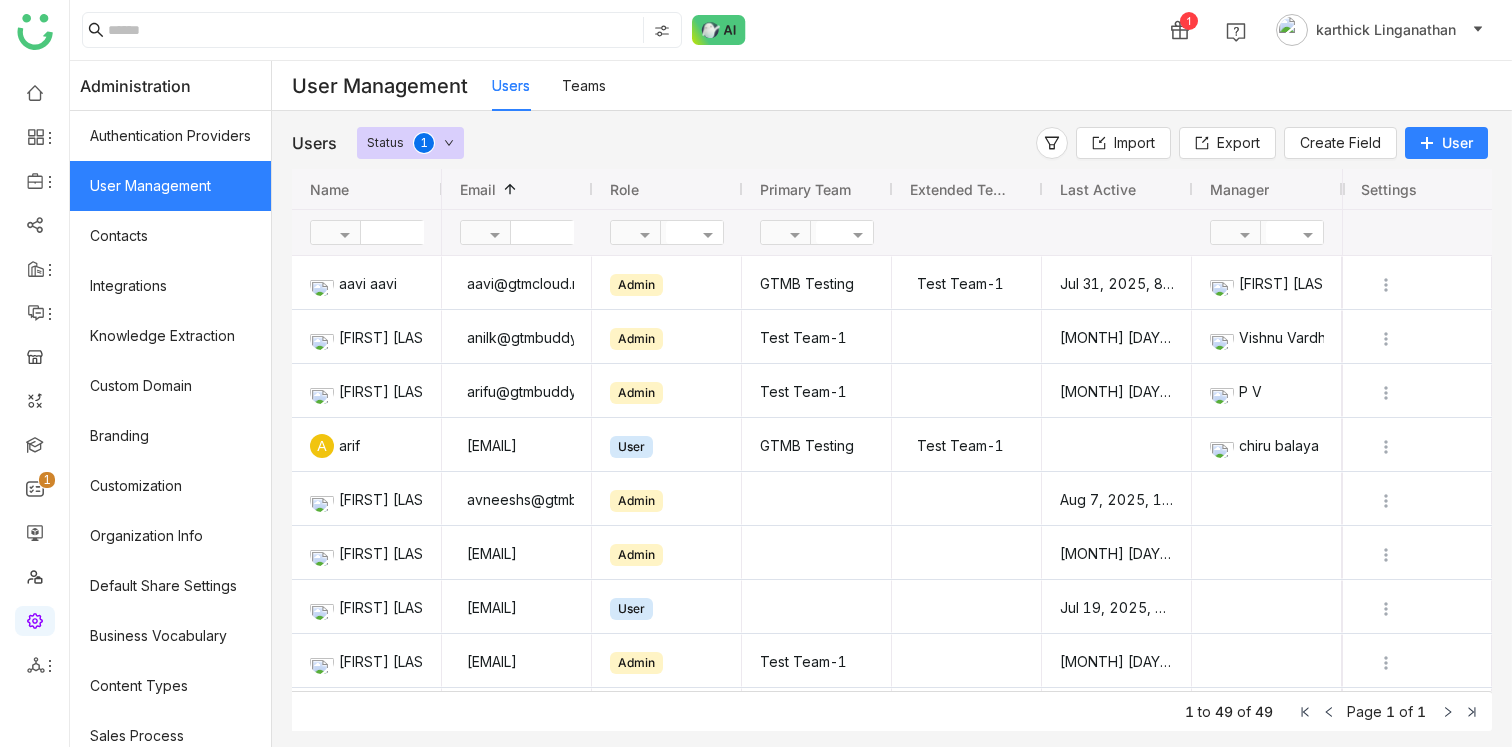 click on "Users Status  0   1   2   3   4   5   6   7   8   9" 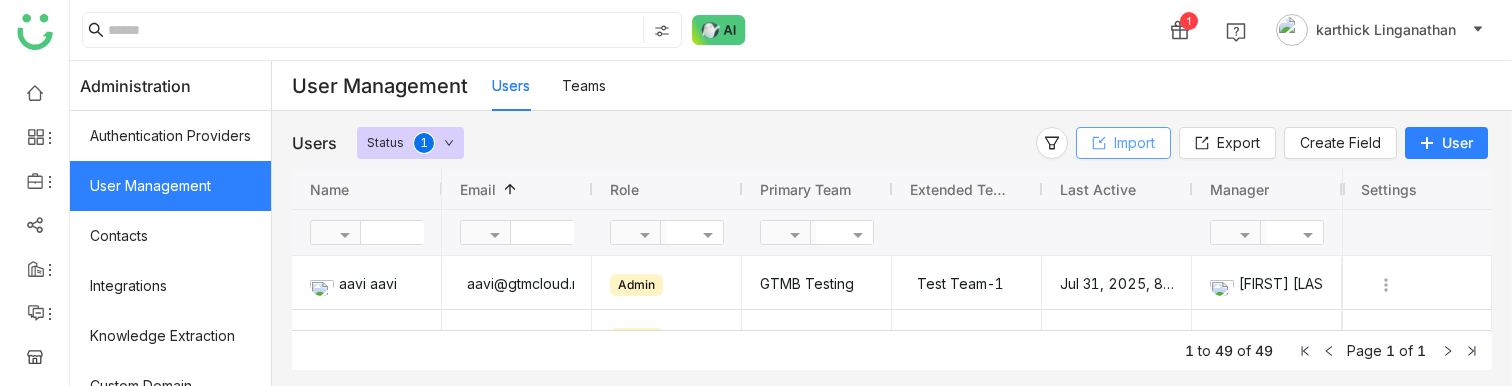 click on "Import" 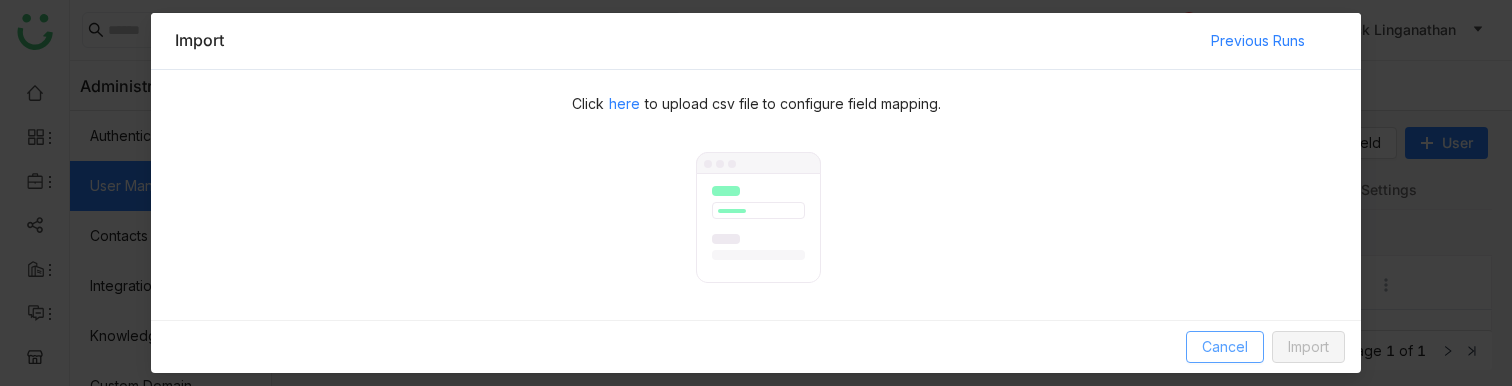 click on "Cancel" at bounding box center [1225, 347] 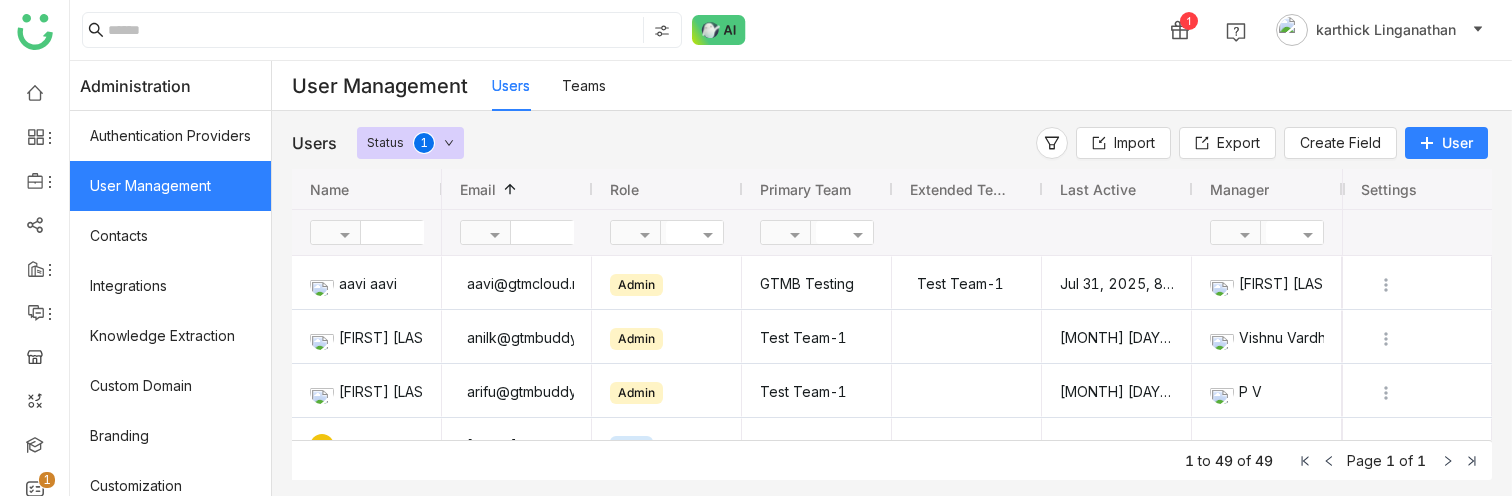 click on "Users Status  0   1   2   3   4   5   6   7   8   9" 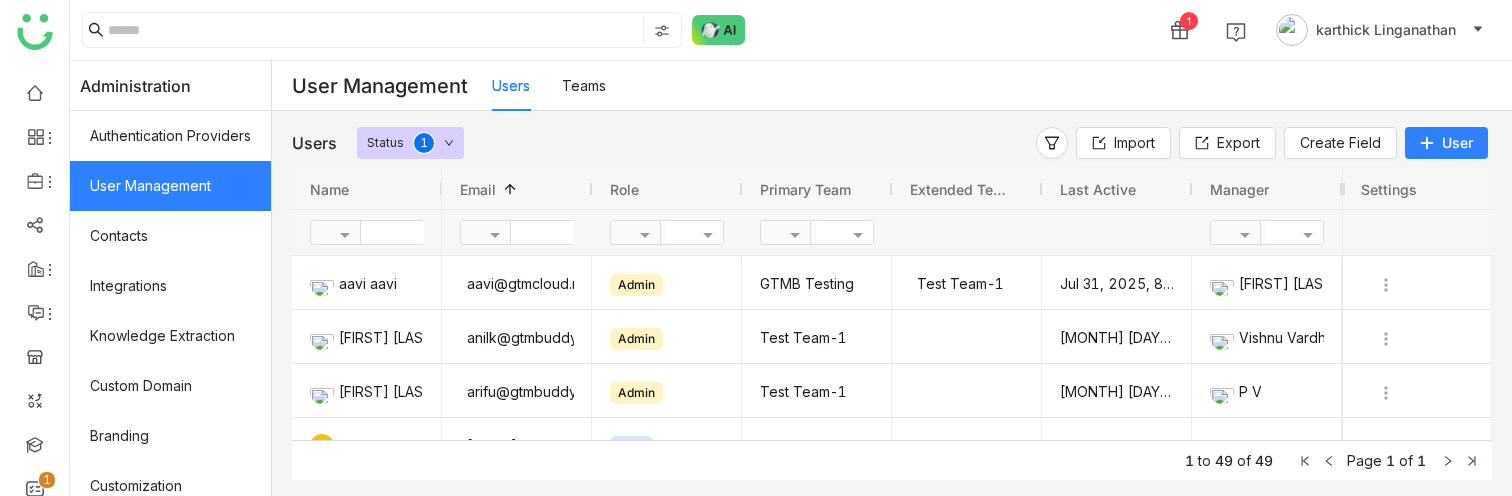 click on "Users Status  0   1   2   3   4   5   6   7   8   9" 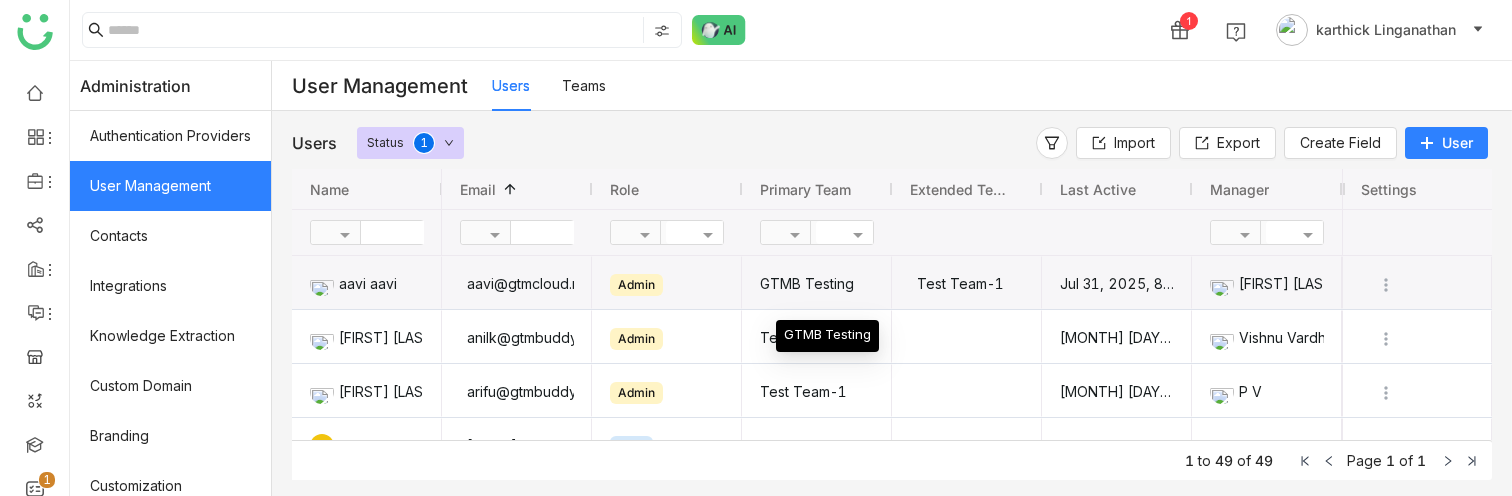 scroll, scrollTop: 83, scrollLeft: 0, axis: vertical 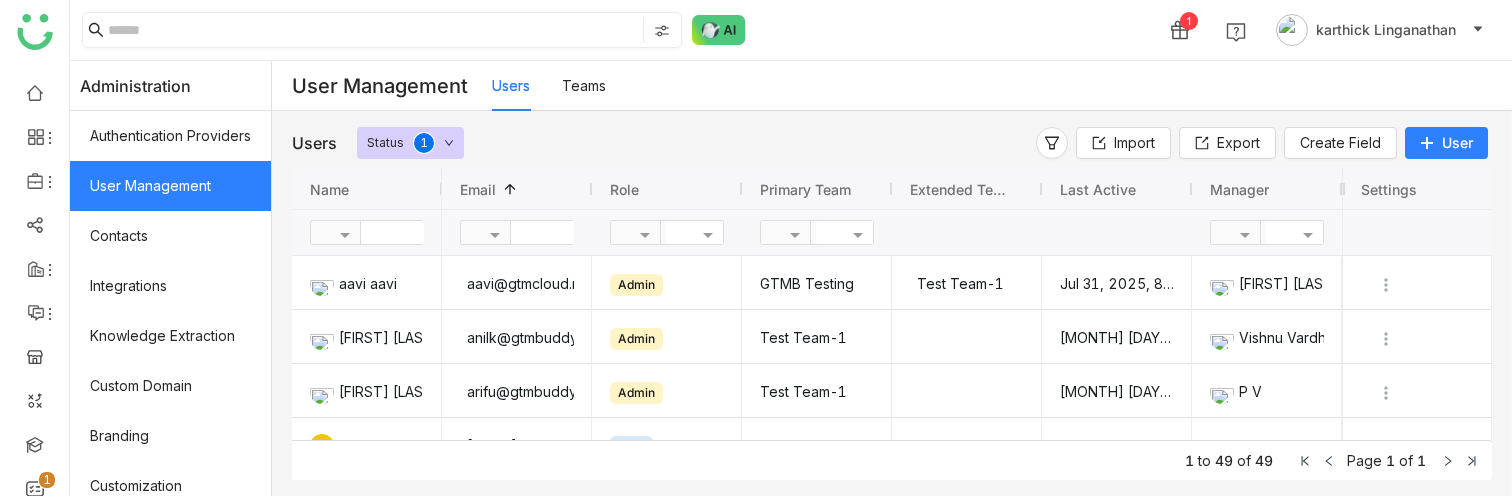 click 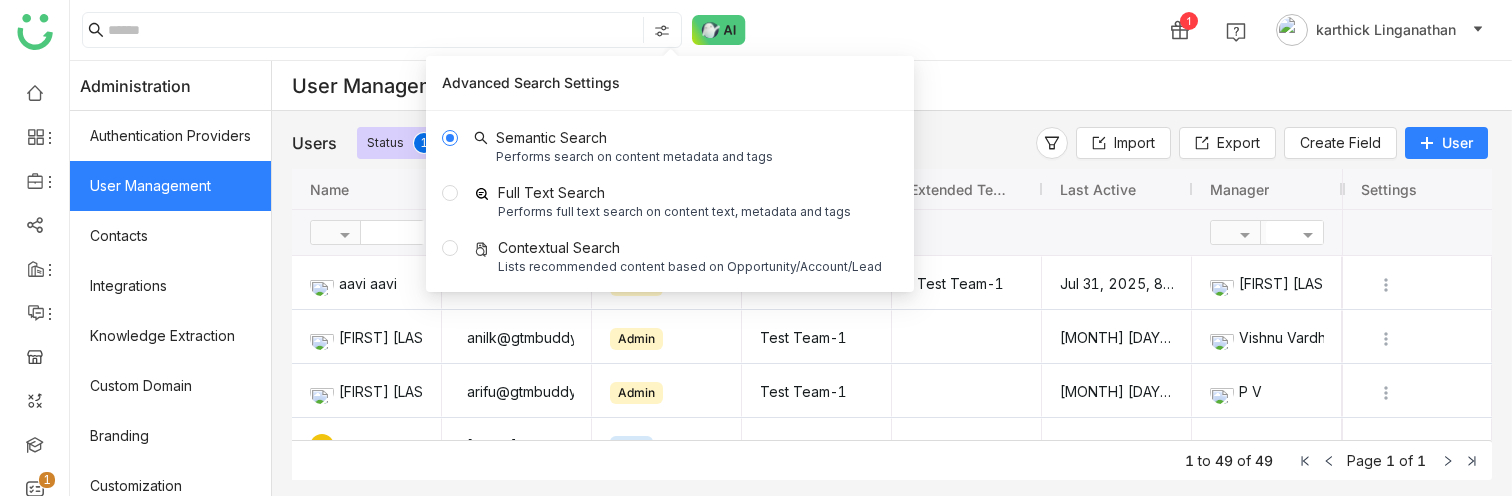 click on "[NUMBER] [FIRST] [LAST]" 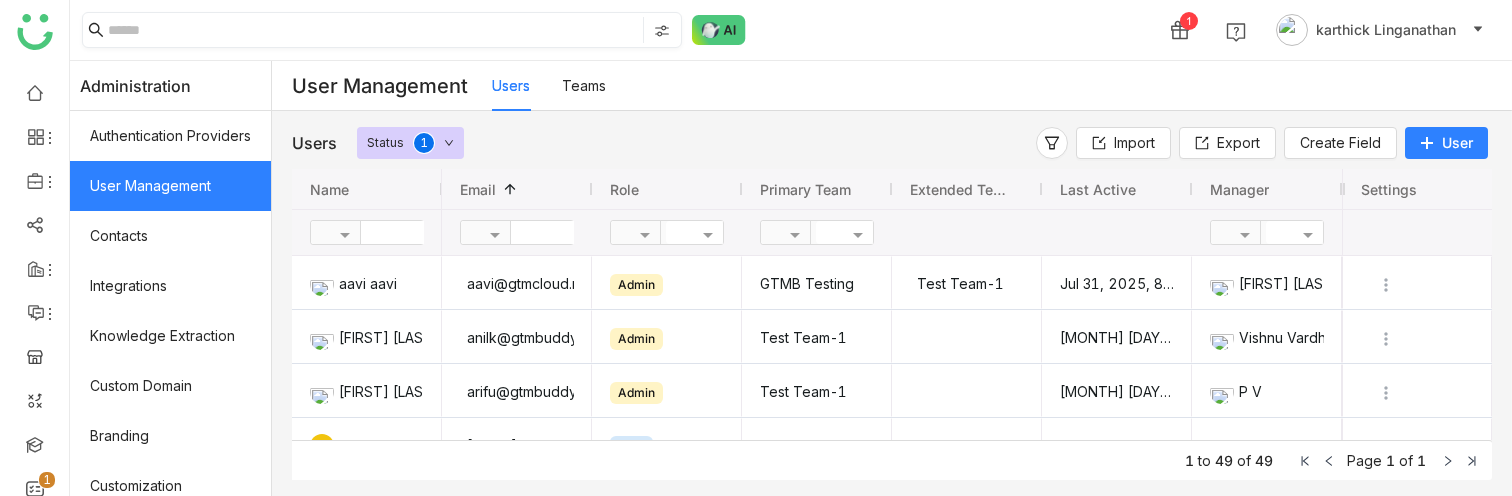 click 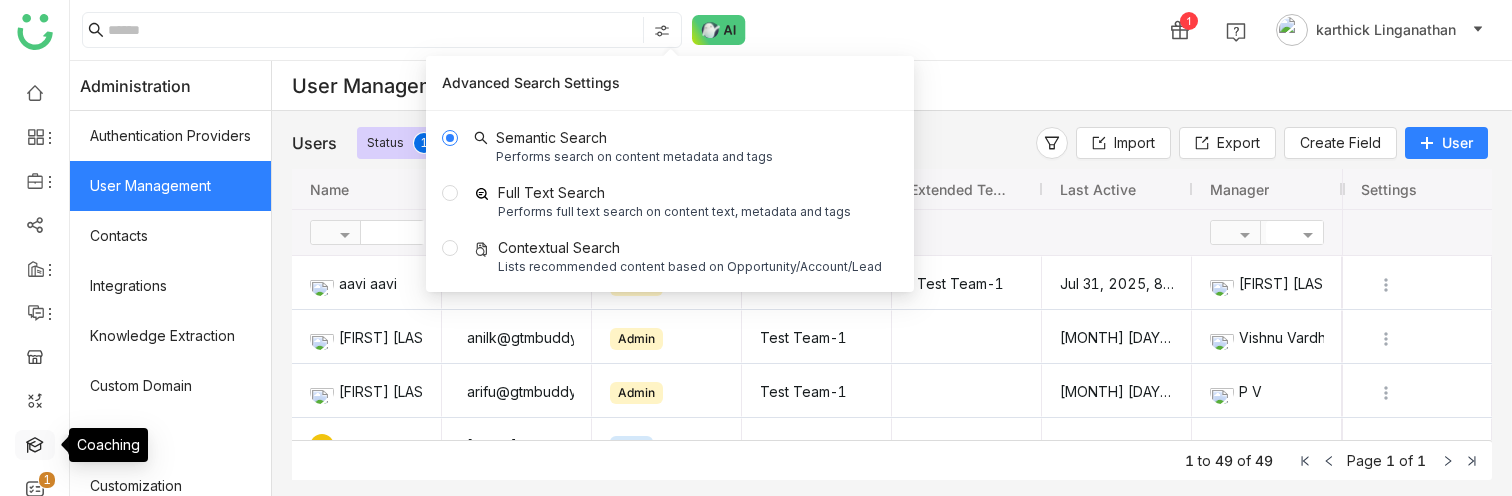 click at bounding box center (35, 443) 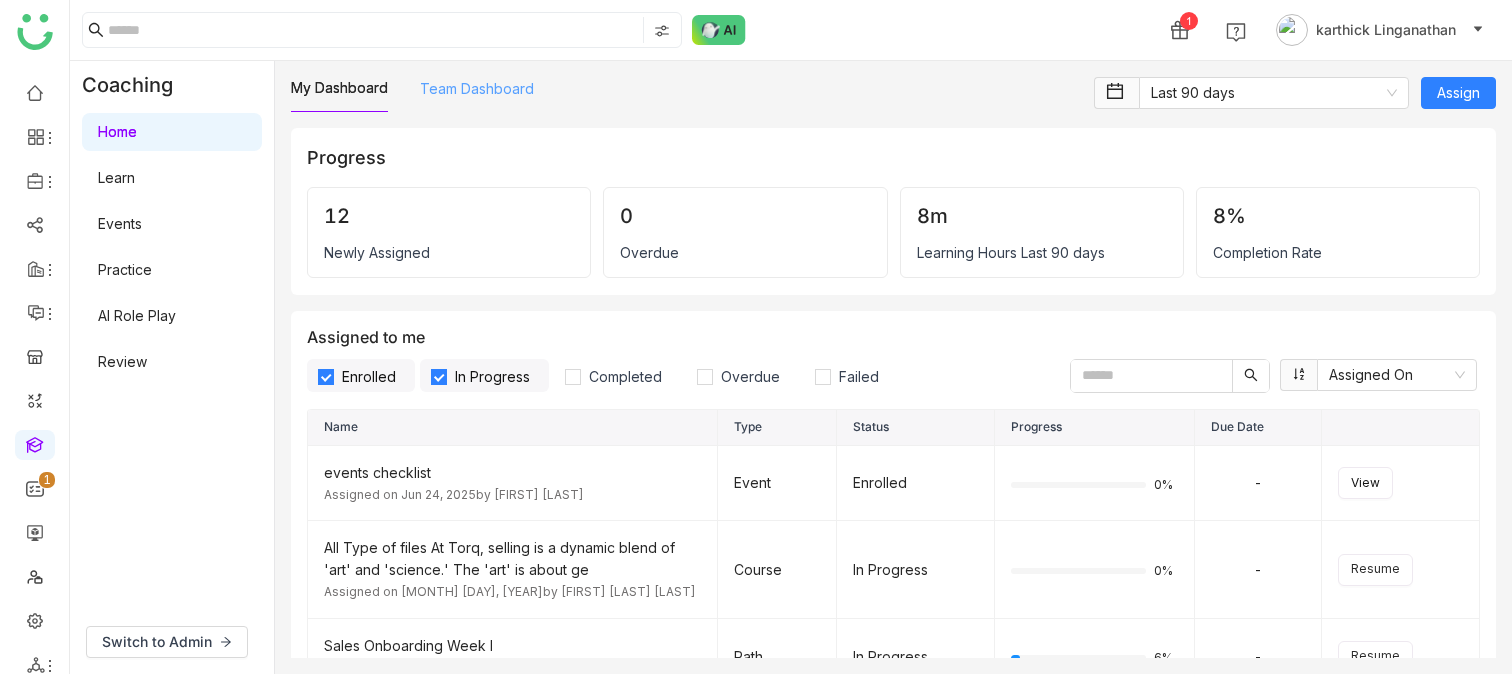 click on "Team Dashboard" at bounding box center [477, 88] 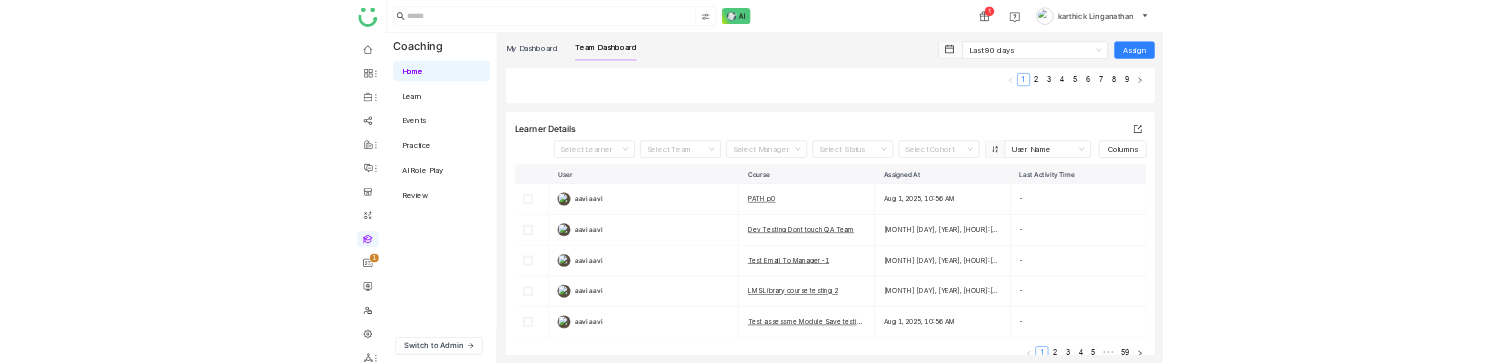 scroll, scrollTop: 650, scrollLeft: 0, axis: vertical 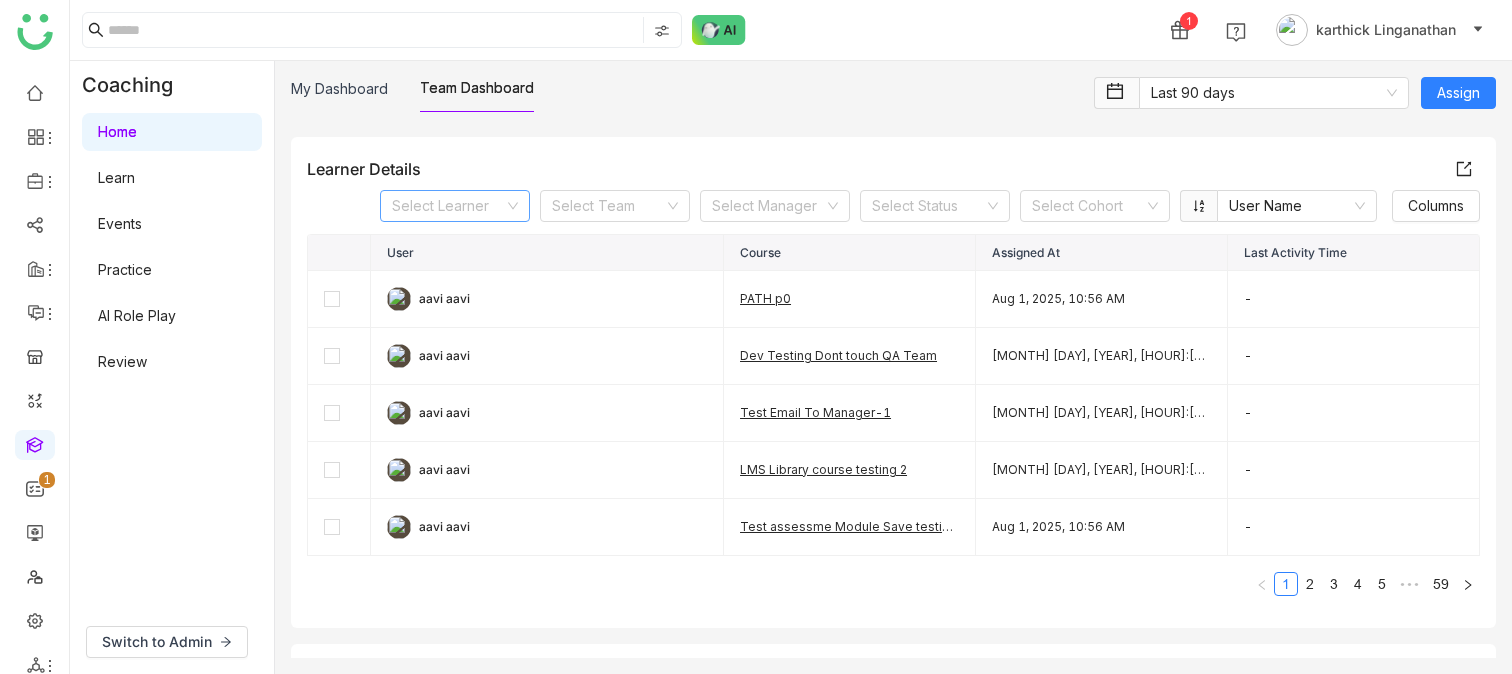 click 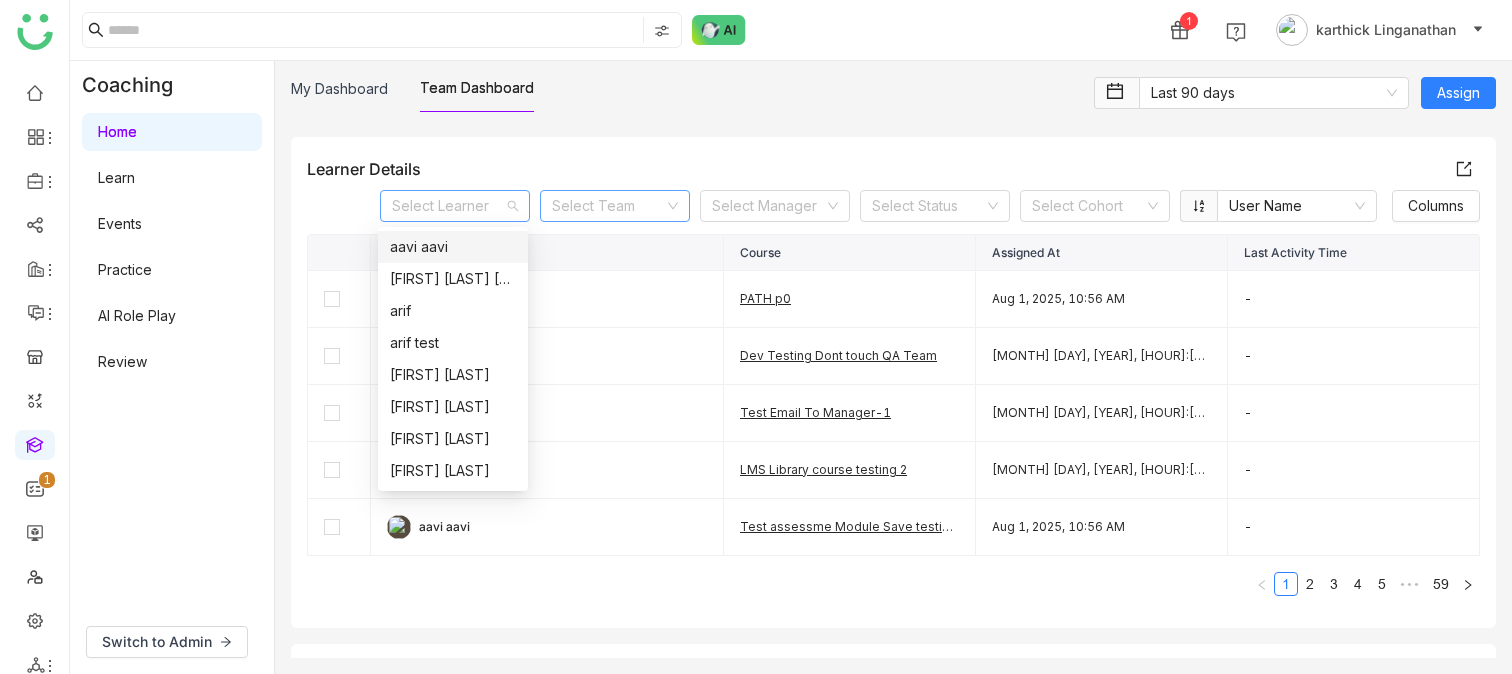 click 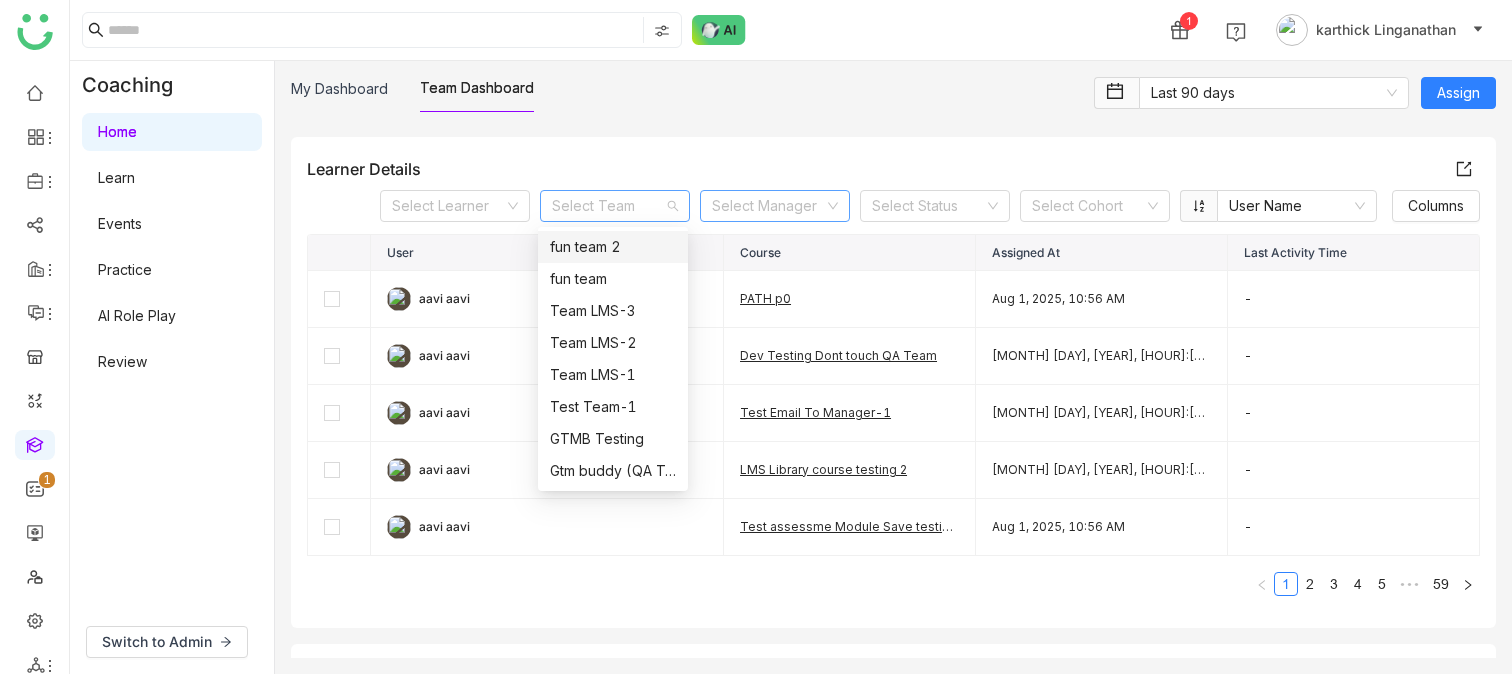 click 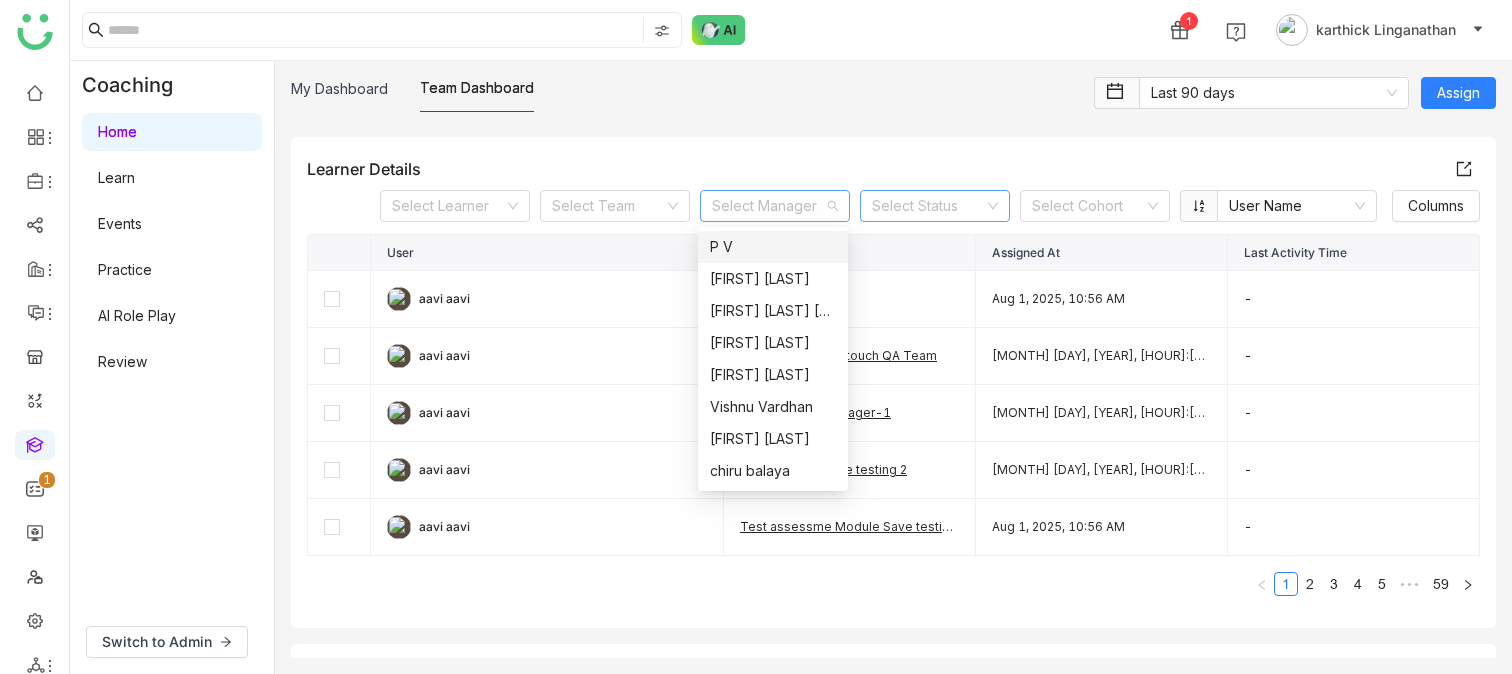 click 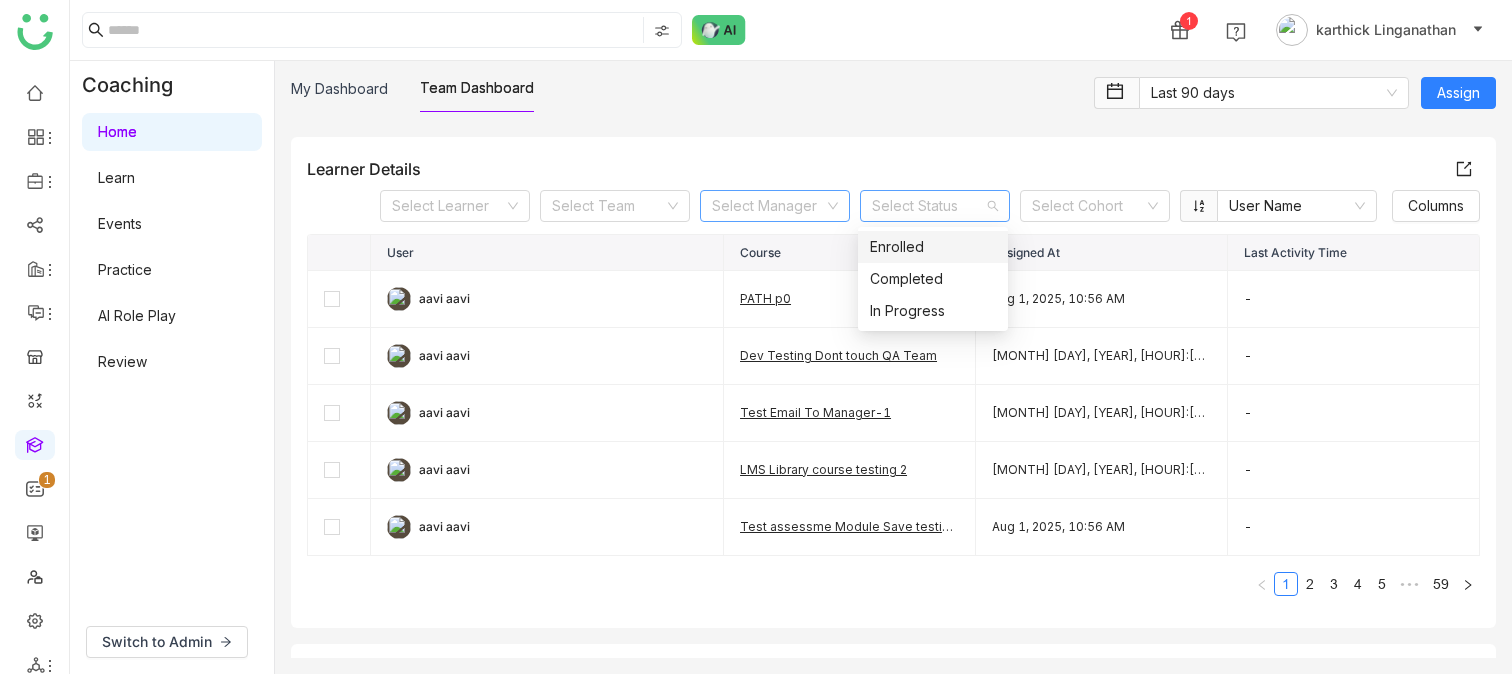 click 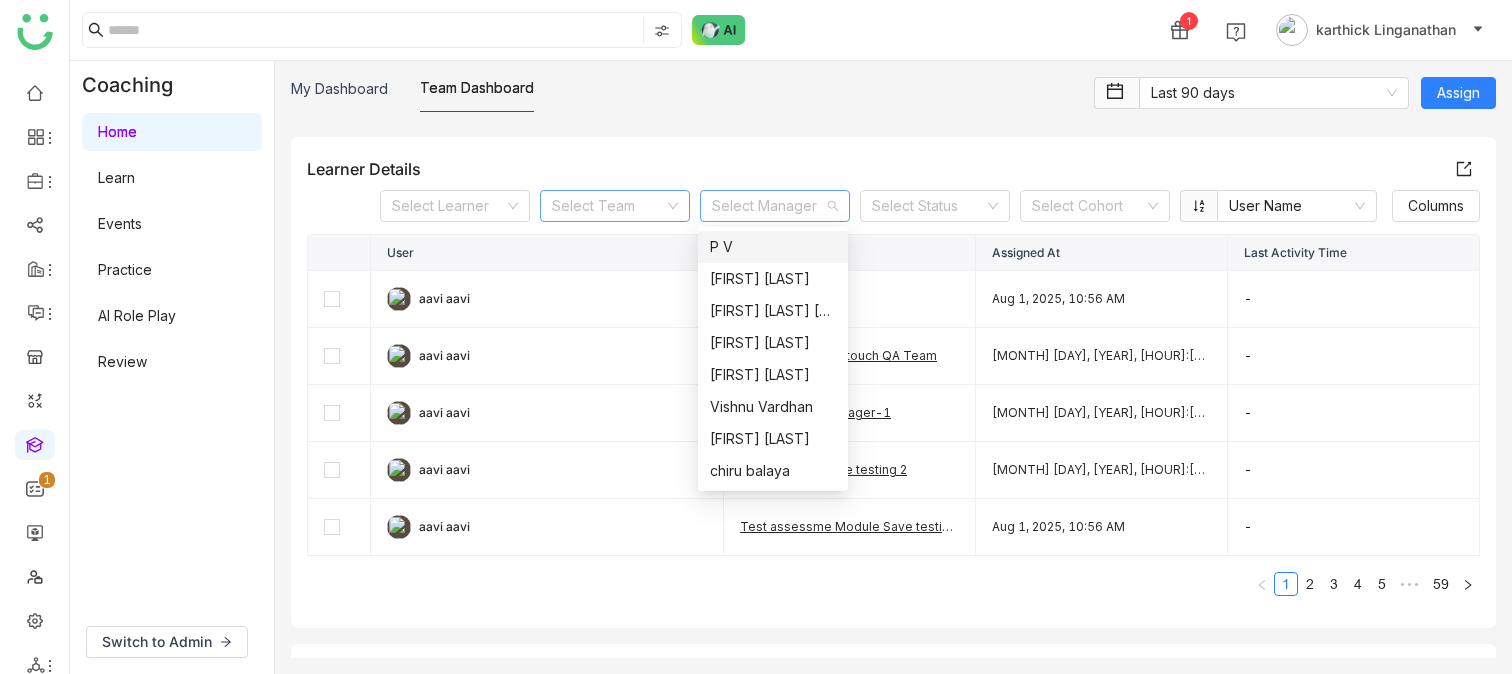 click 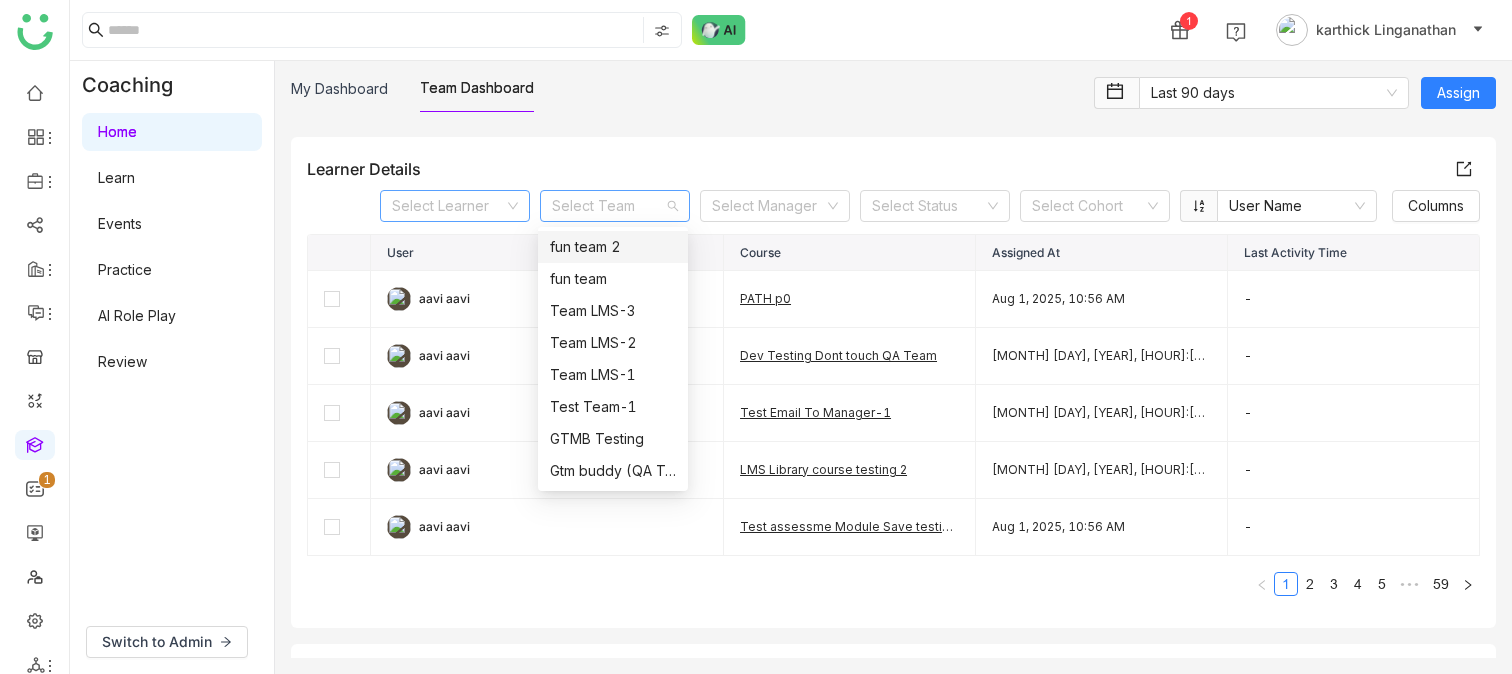 click 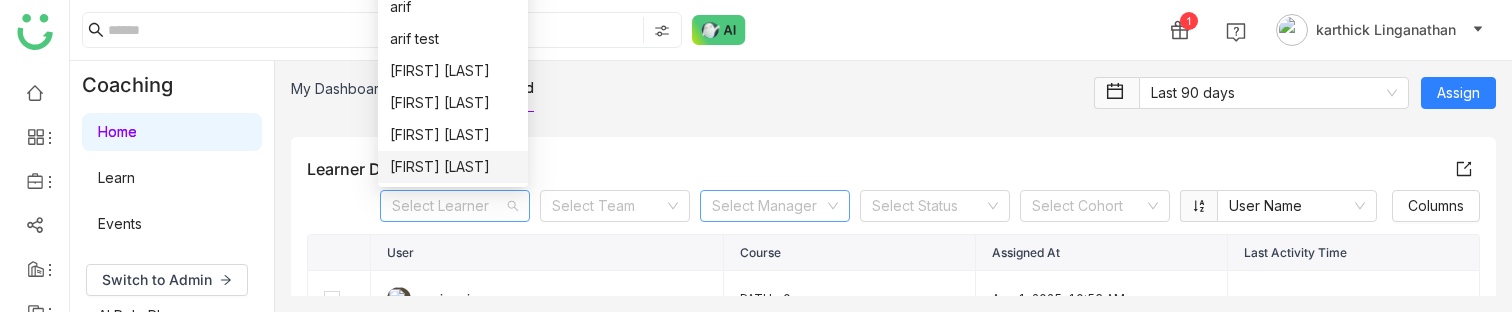 click 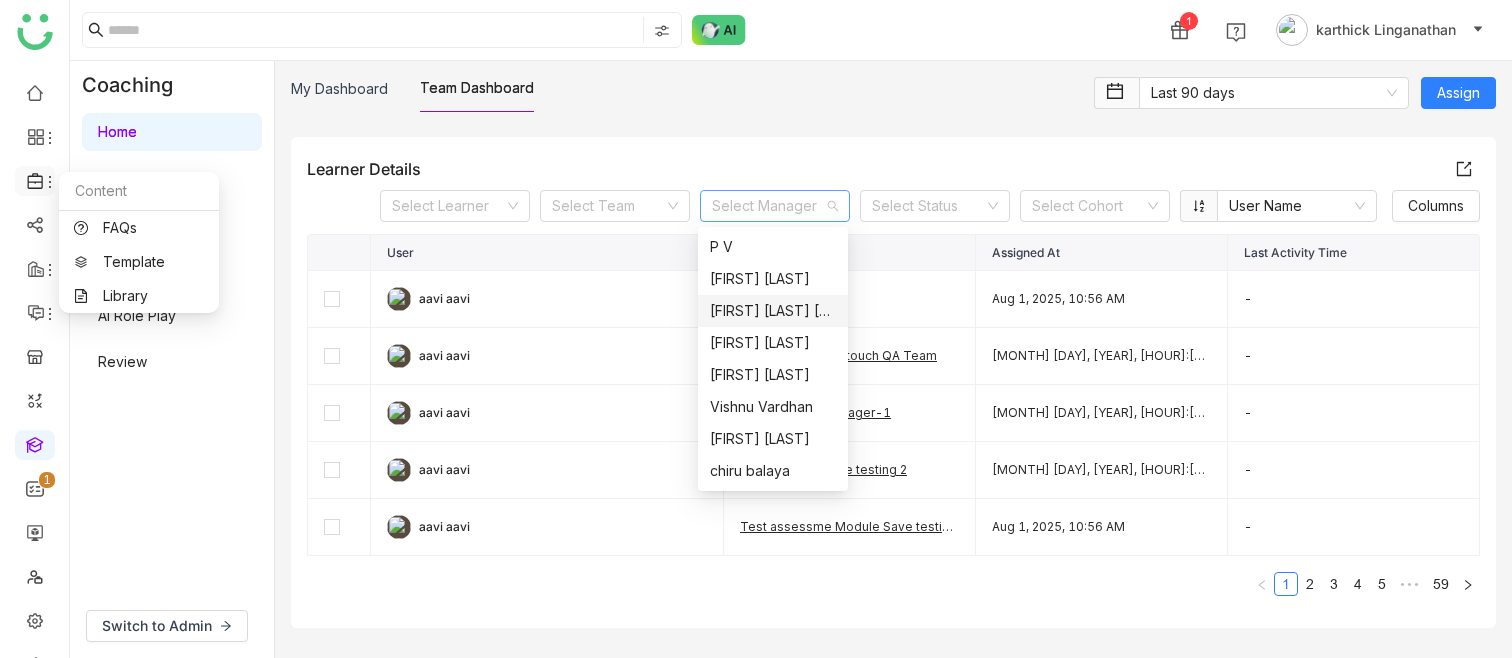 click 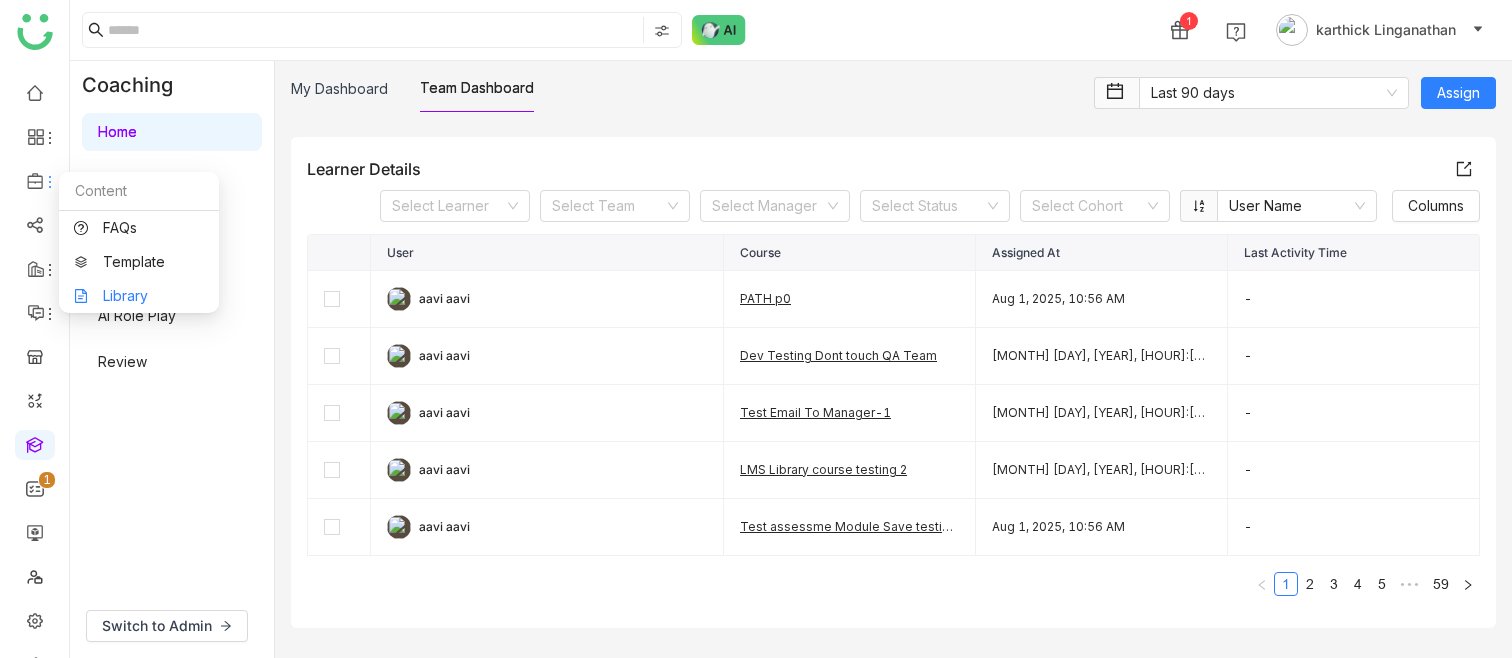 click on "Library" at bounding box center (139, 296) 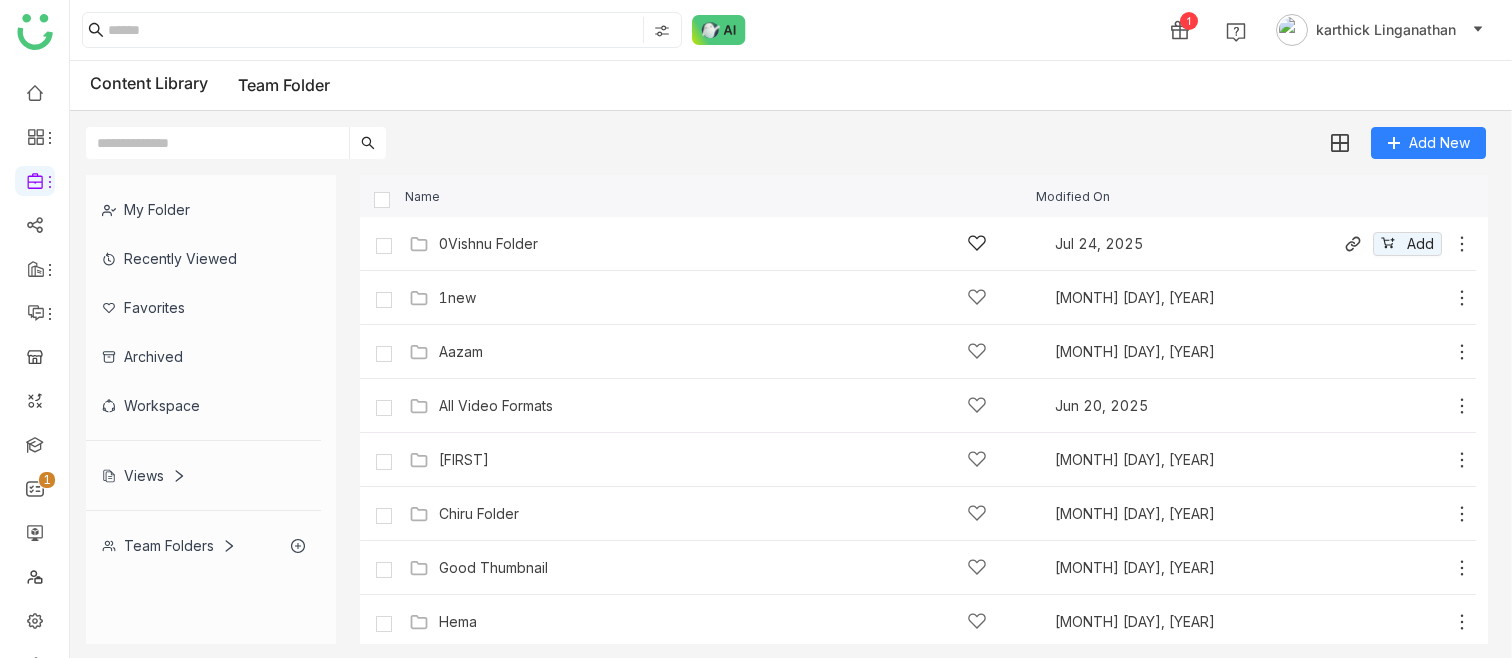 click on "[NUMBER][FIRST] [TEXT]   [MONTH] [DAY], [YEAR]
[TEXT]" 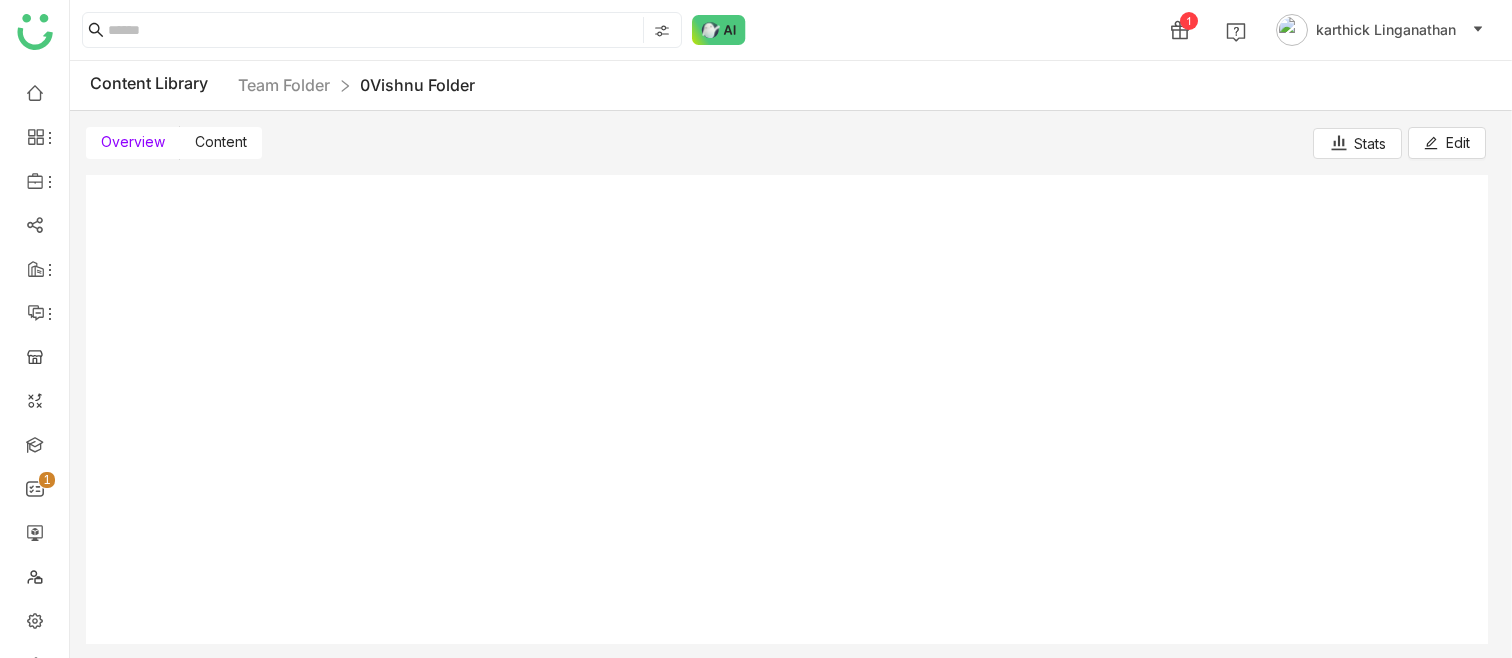 click on "Content" at bounding box center [221, 141] 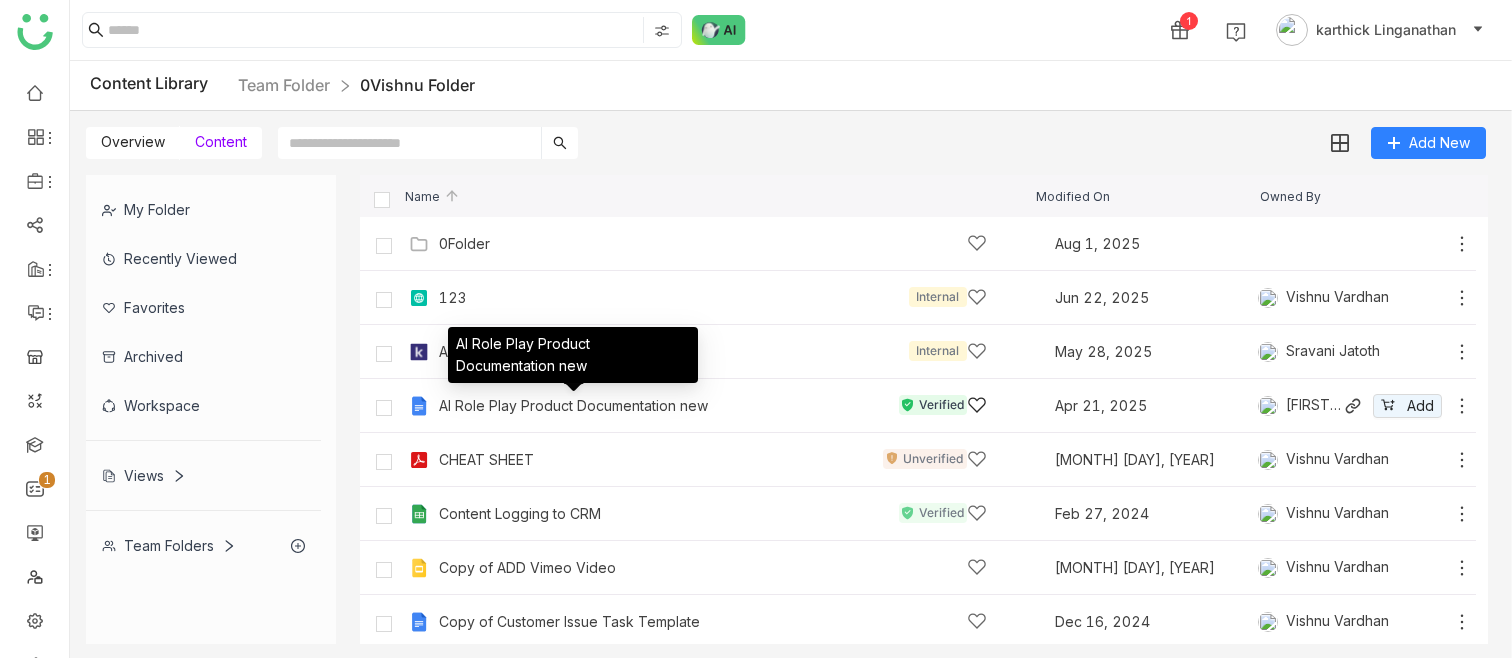 click on "AI Role Play Product Documentation new" 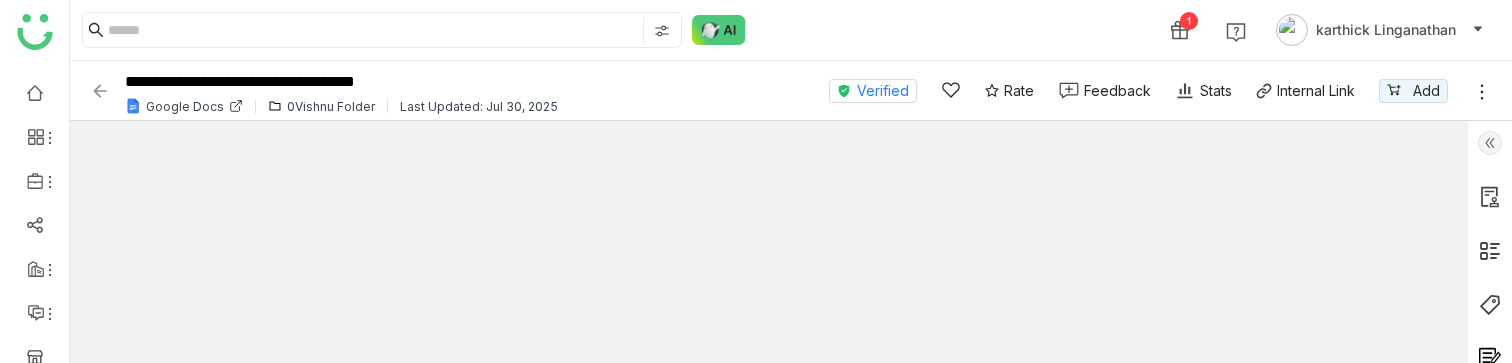 click 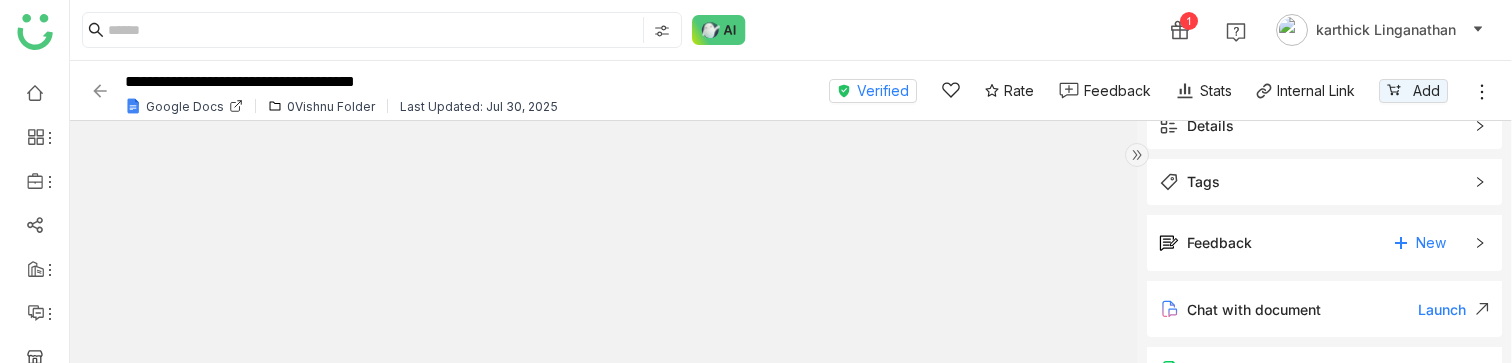scroll, scrollTop: 284, scrollLeft: 0, axis: vertical 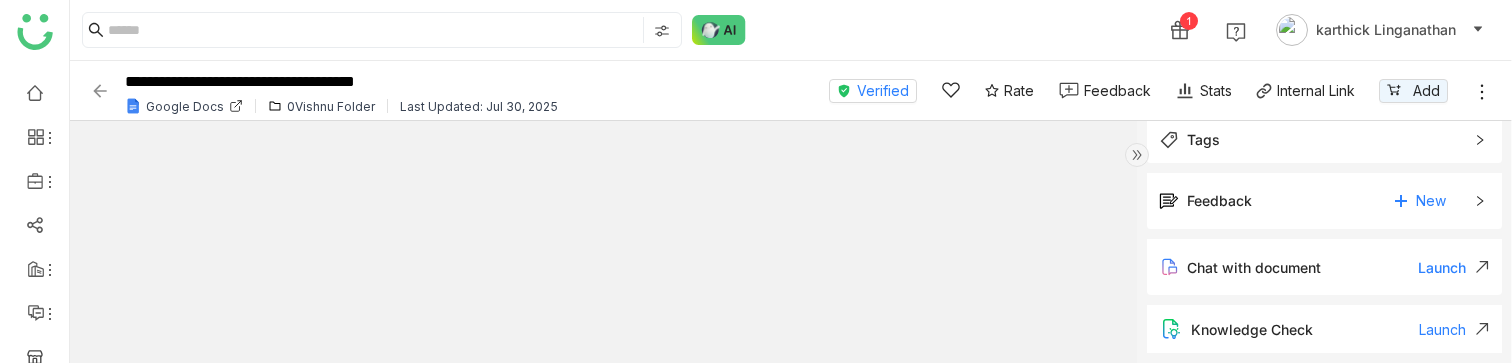 click on "Tags" 